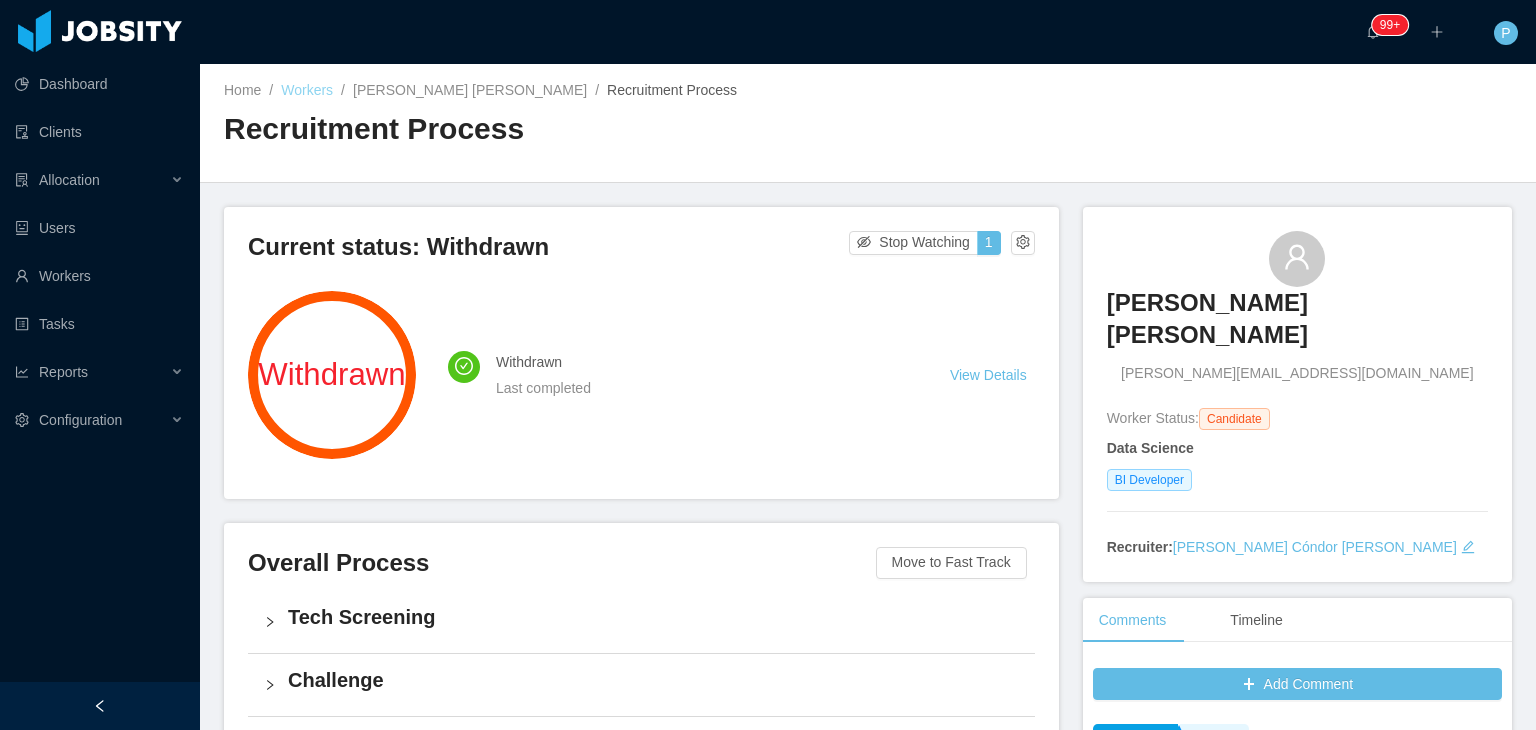 scroll, scrollTop: 0, scrollLeft: 0, axis: both 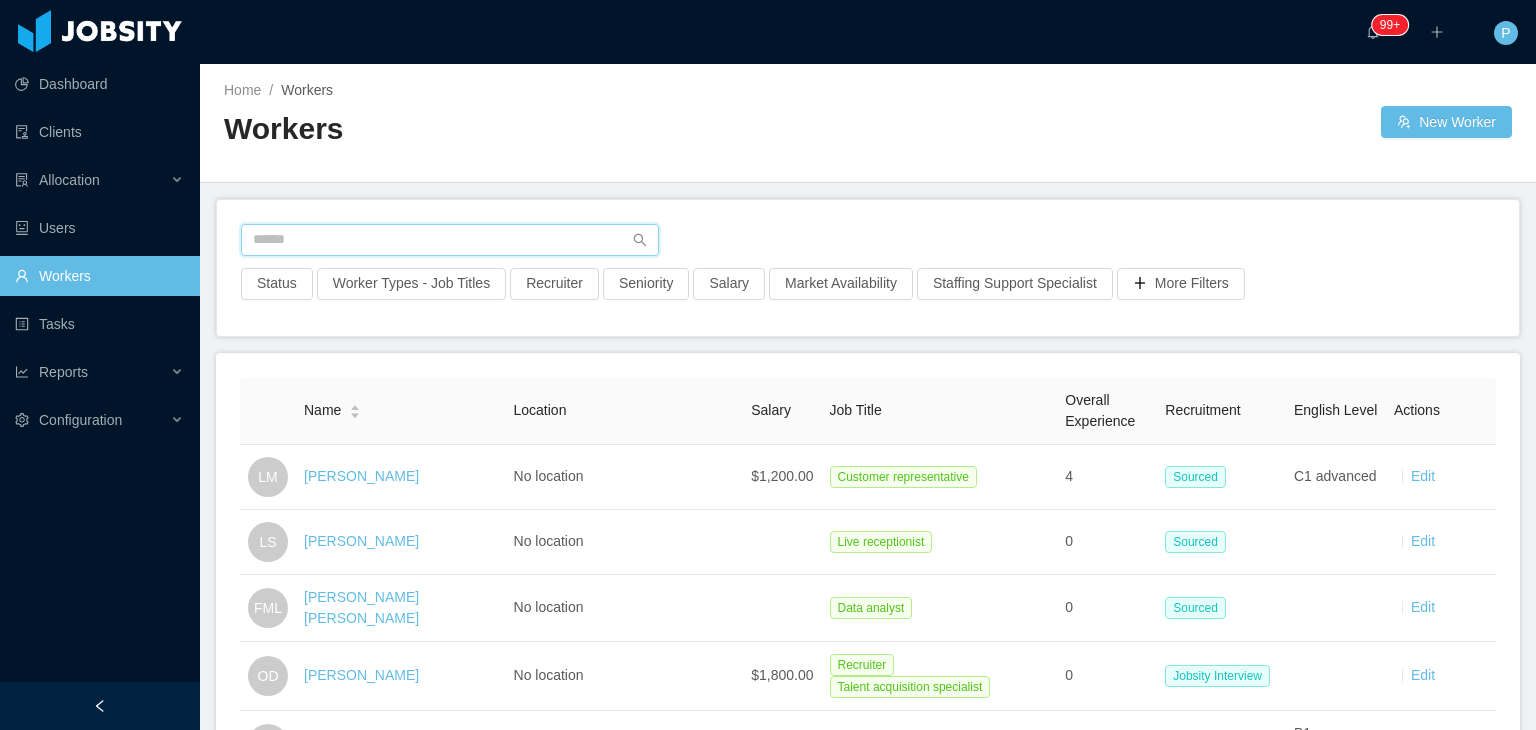 click at bounding box center [450, 240] 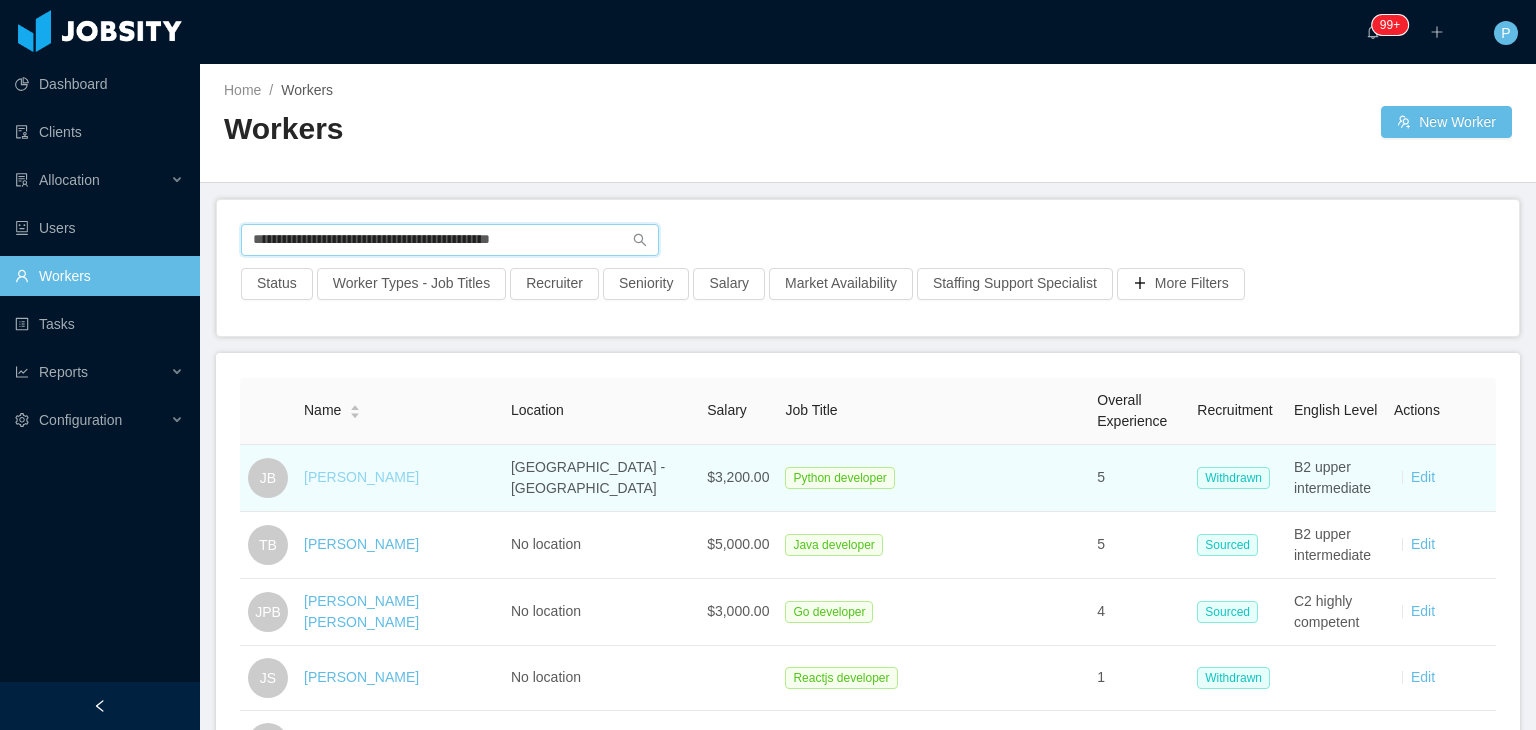 type on "**********" 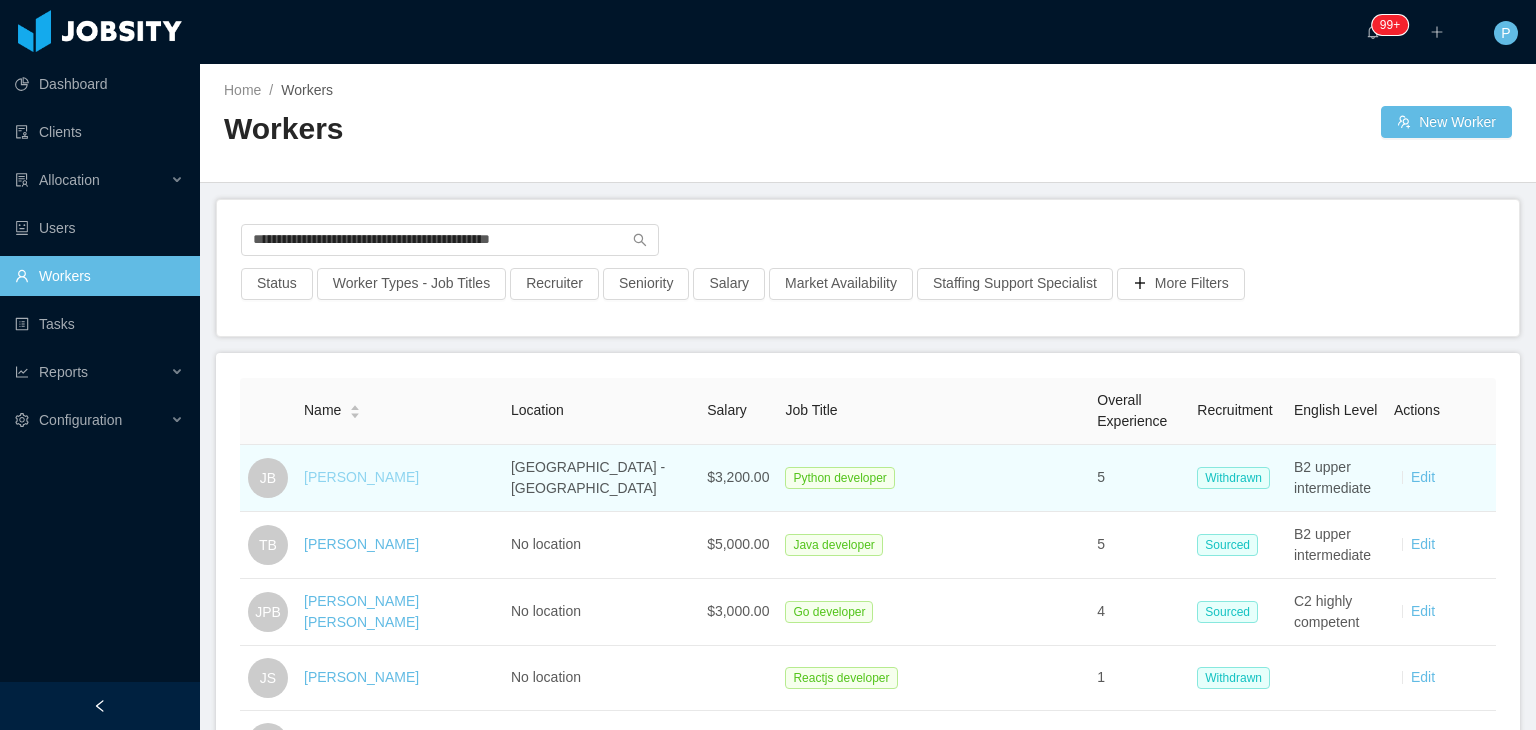 click on "Javier Barbosa" at bounding box center [361, 477] 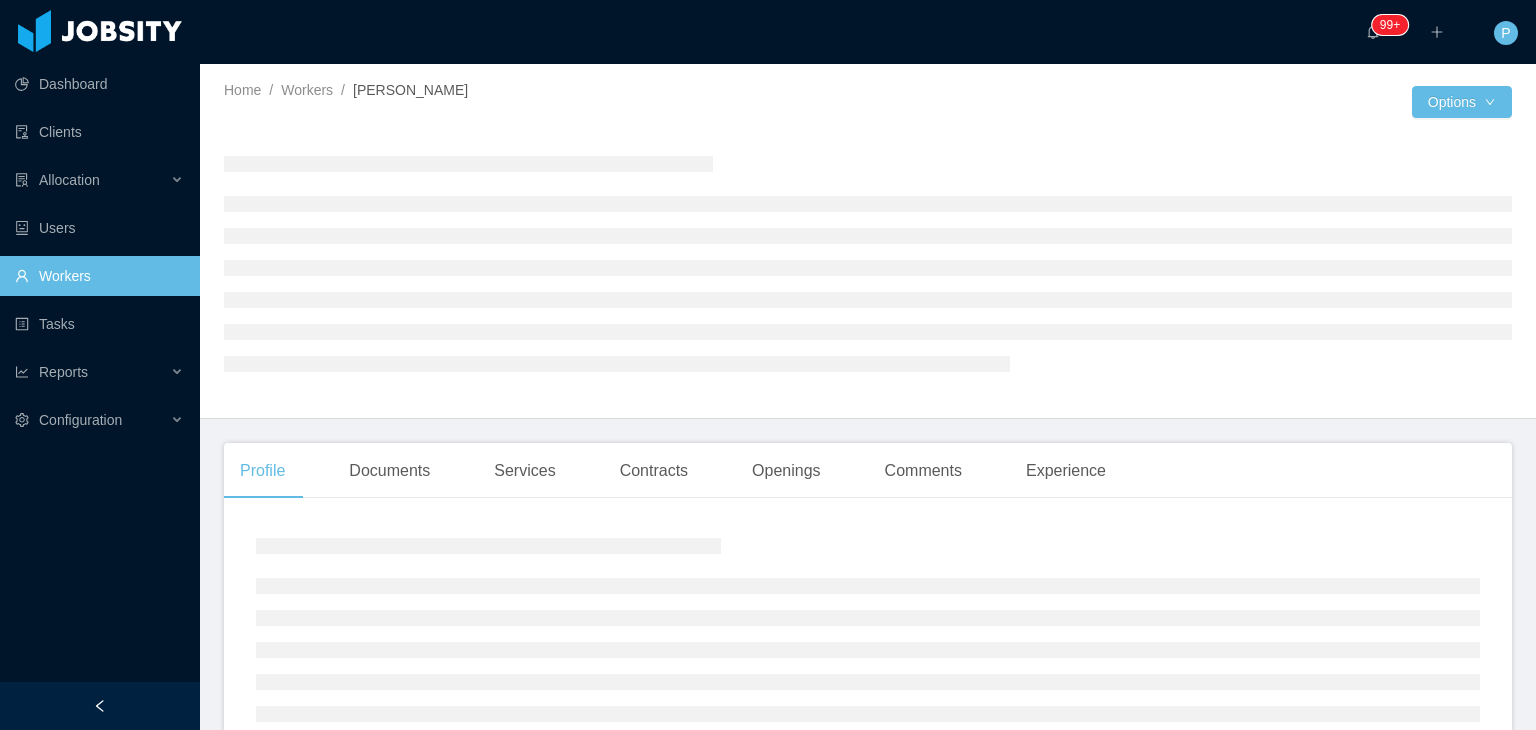 click at bounding box center (1140, 102) 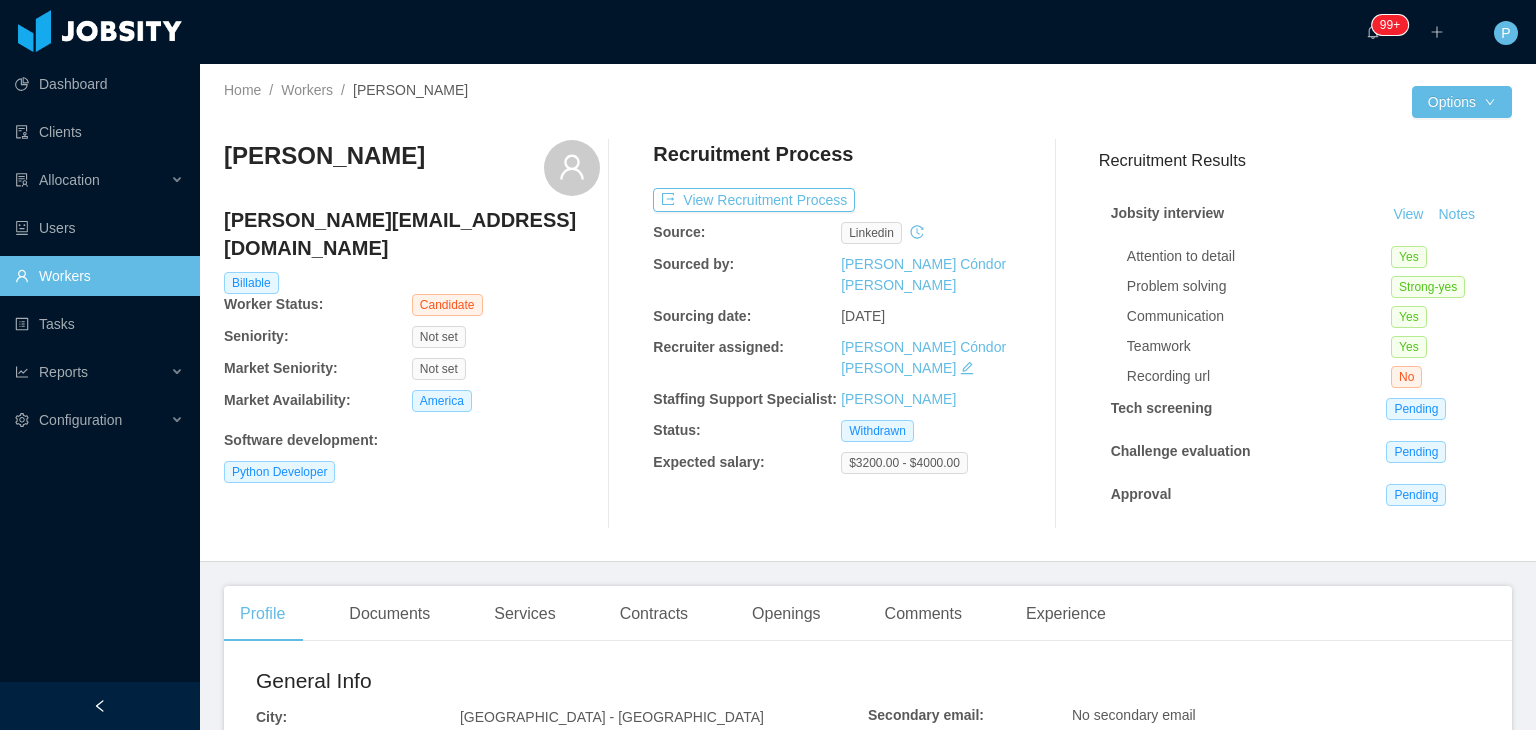 click on "Recruitment Process View Recruitment Process  Source: linkedin Sourced by: Paola Cóndor Andrade Sourcing date: Jan 21st, 2025 Recruiter assigned: Paola Cóndor Andrade   Staffing Support Specialist: Omar Nieves Status: Withdrawn Expected salary: $3200.00 - $4000.00" at bounding box center [841, 334] 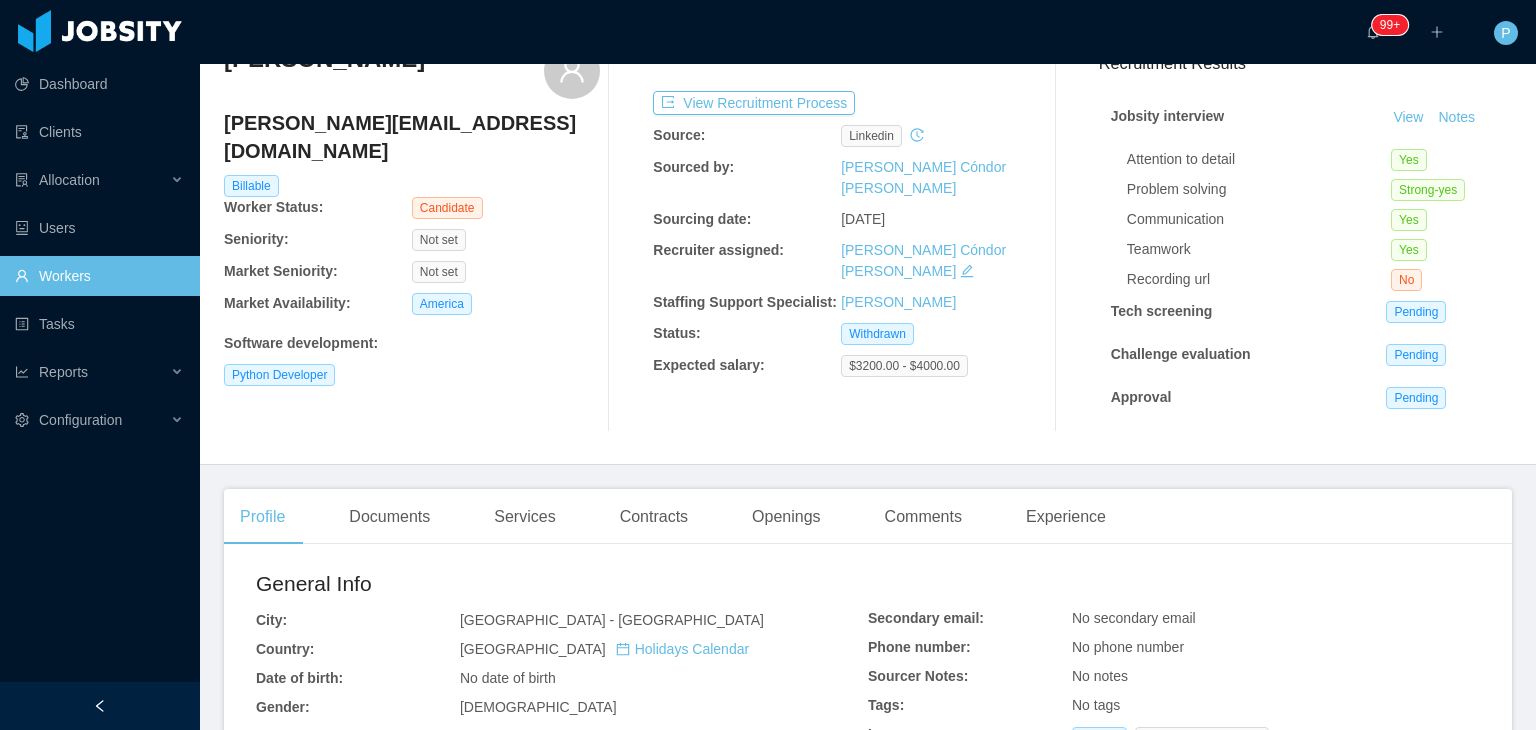 scroll, scrollTop: 0, scrollLeft: 0, axis: both 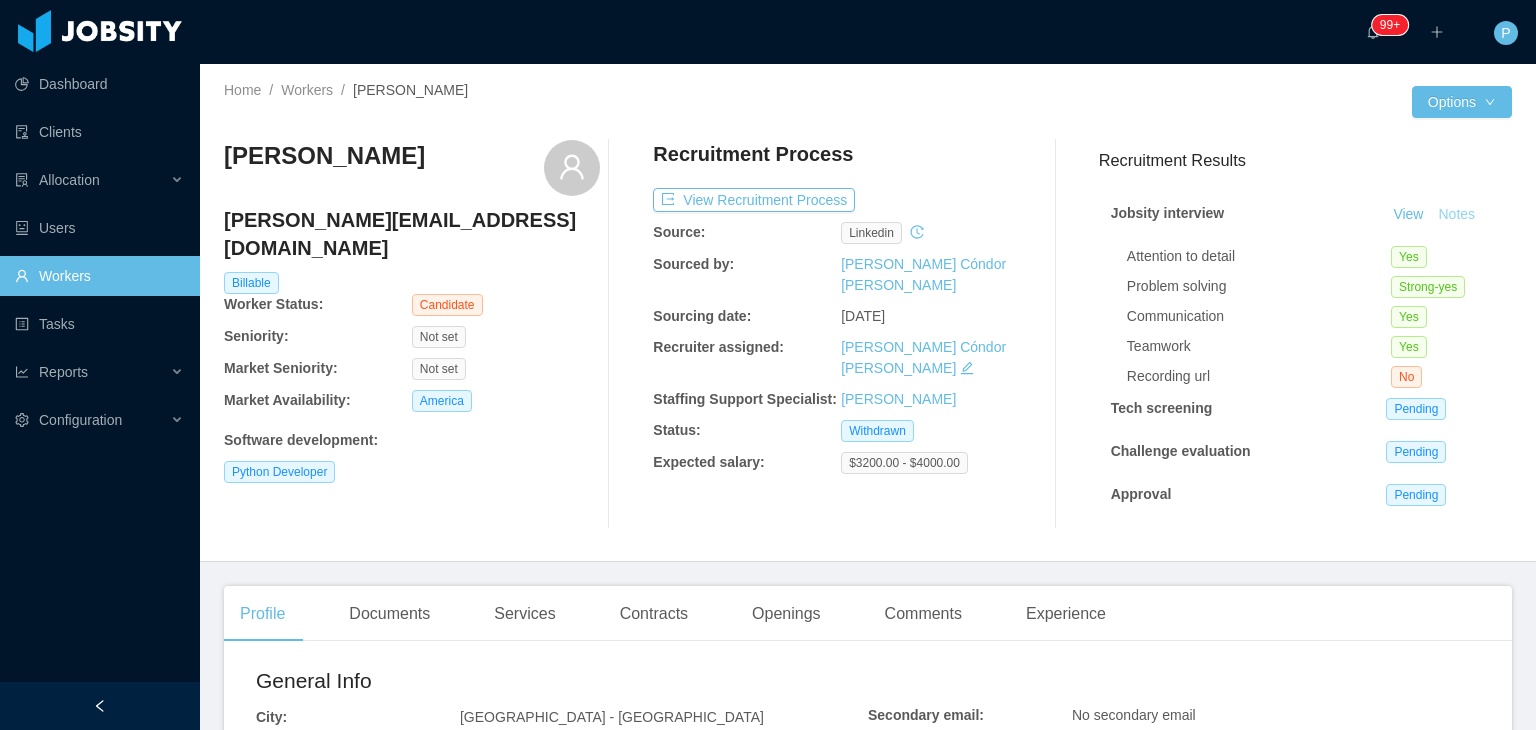 click on "Notes" at bounding box center (1456, 215) 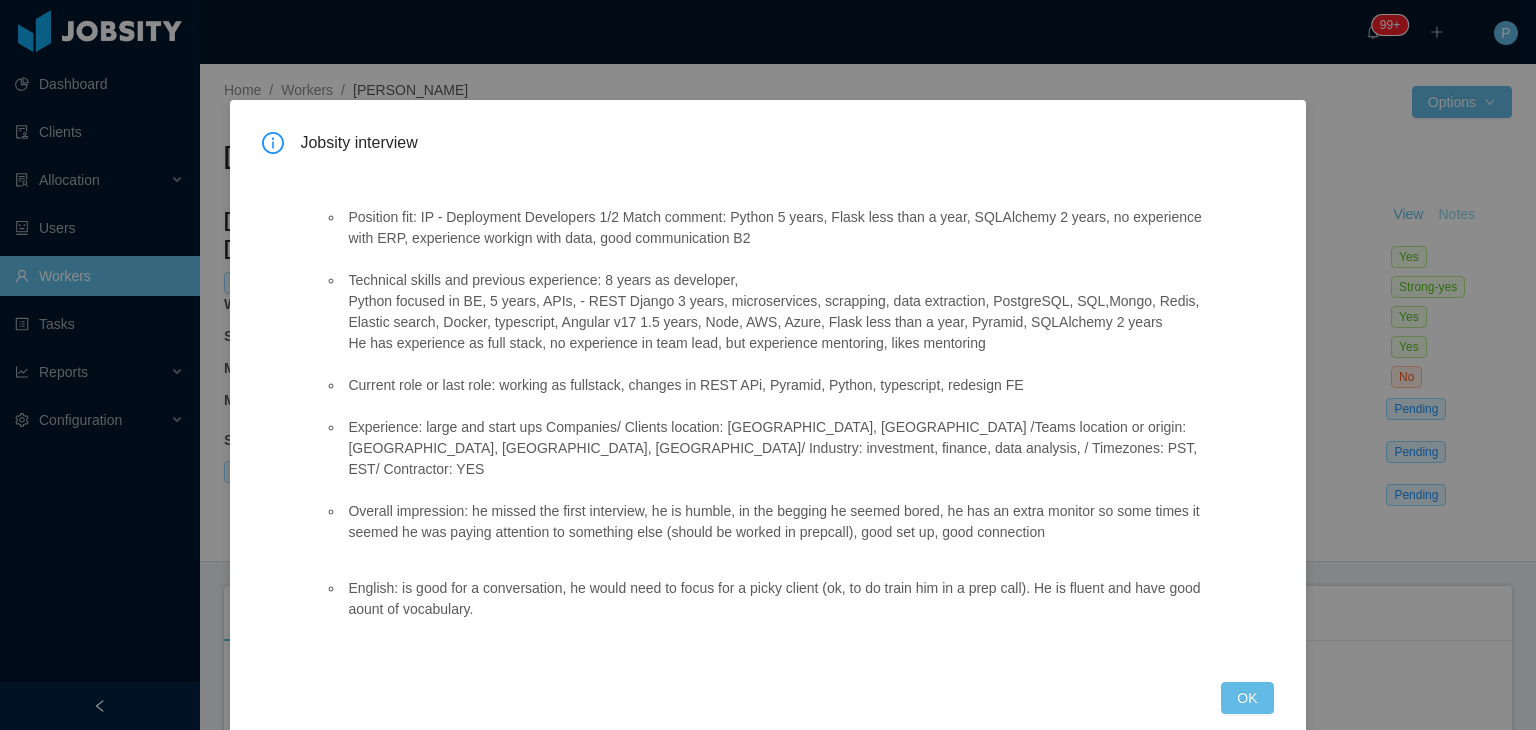 type 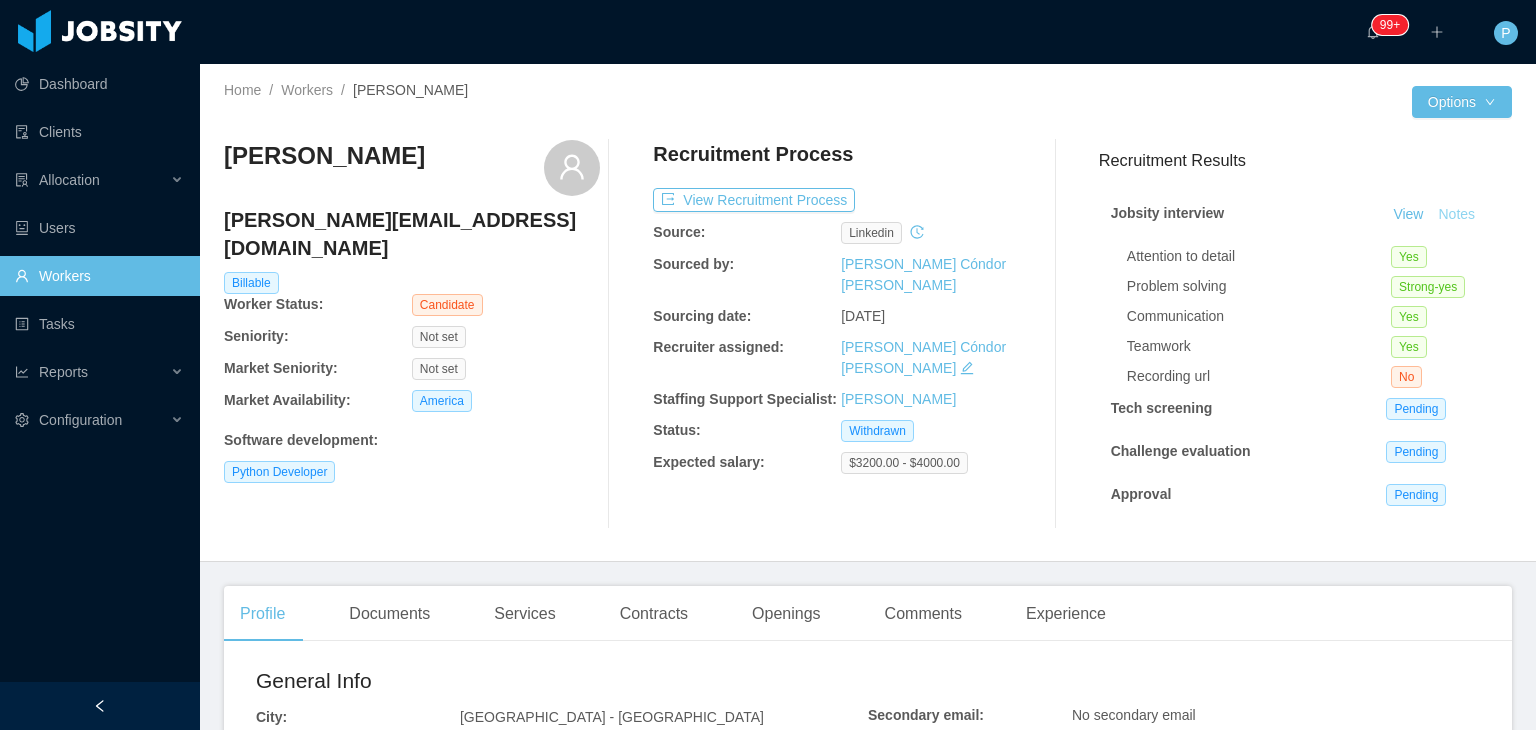 type 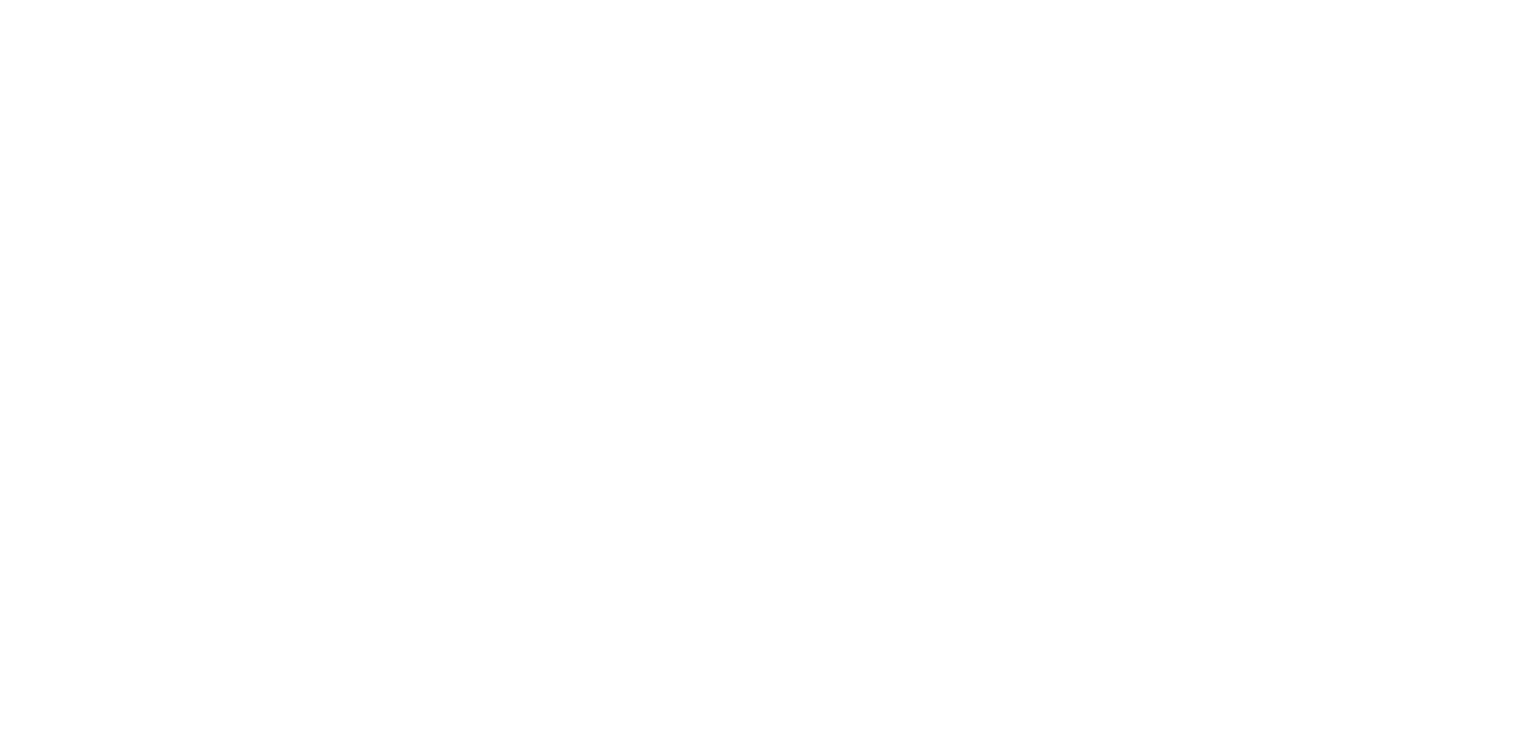 scroll, scrollTop: 0, scrollLeft: 0, axis: both 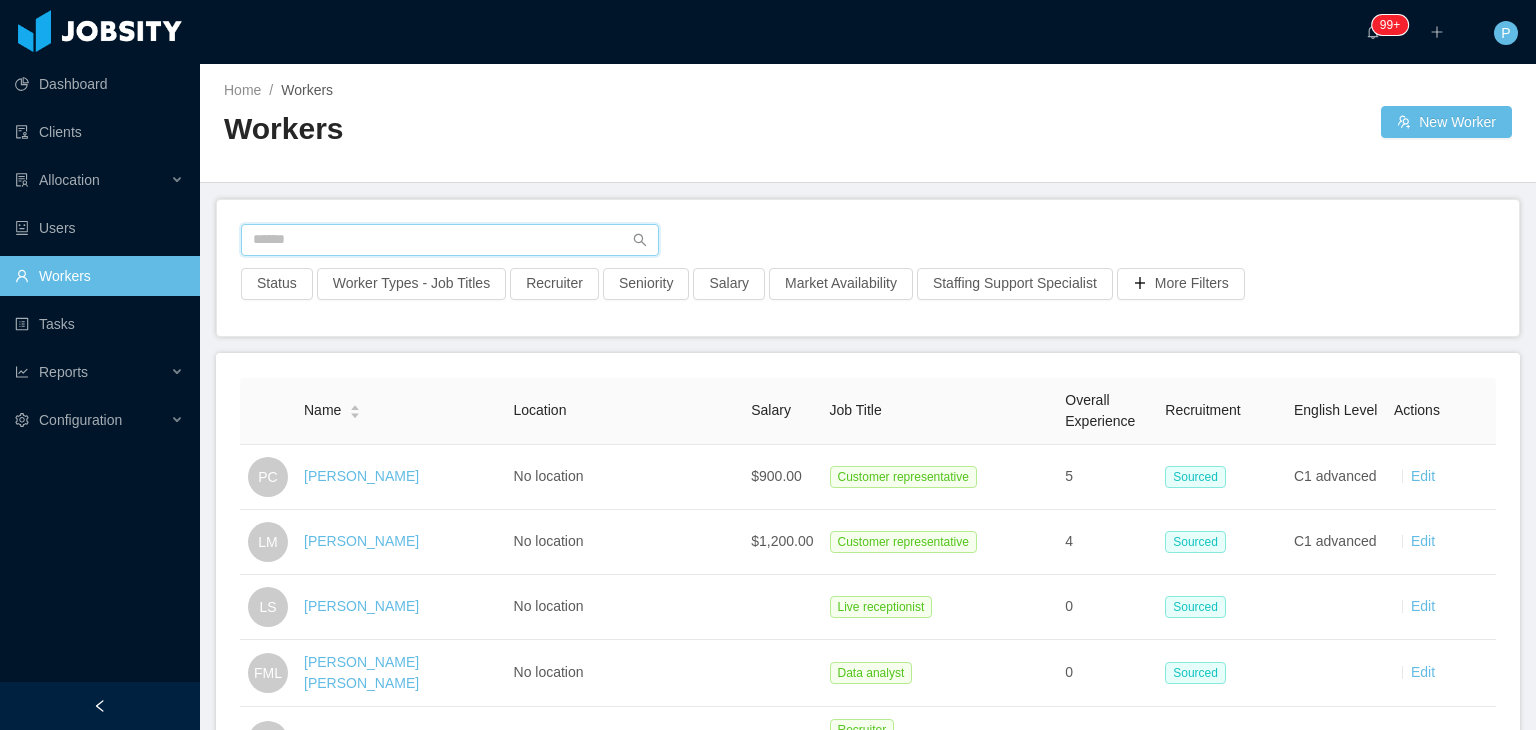 click at bounding box center [450, 240] 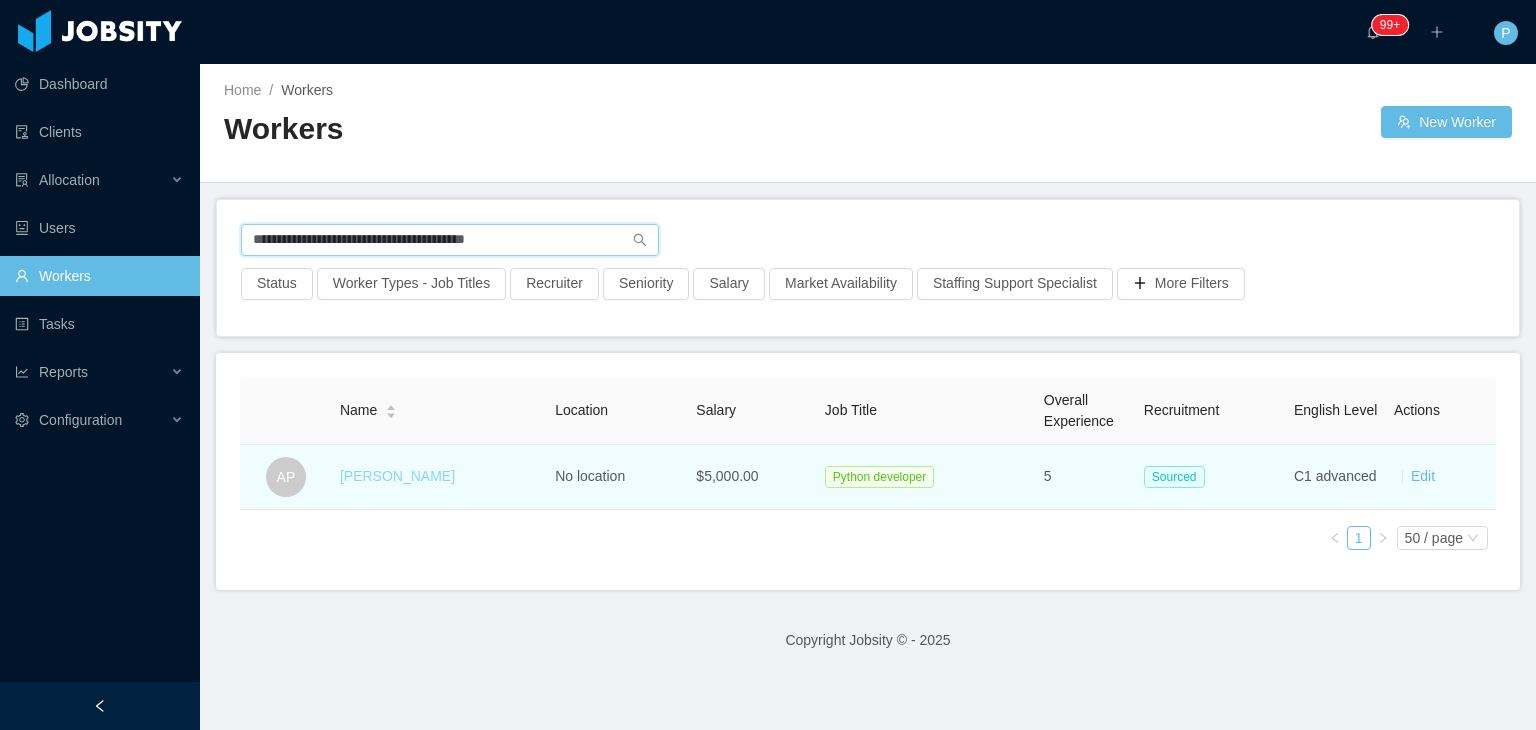 type on "**********" 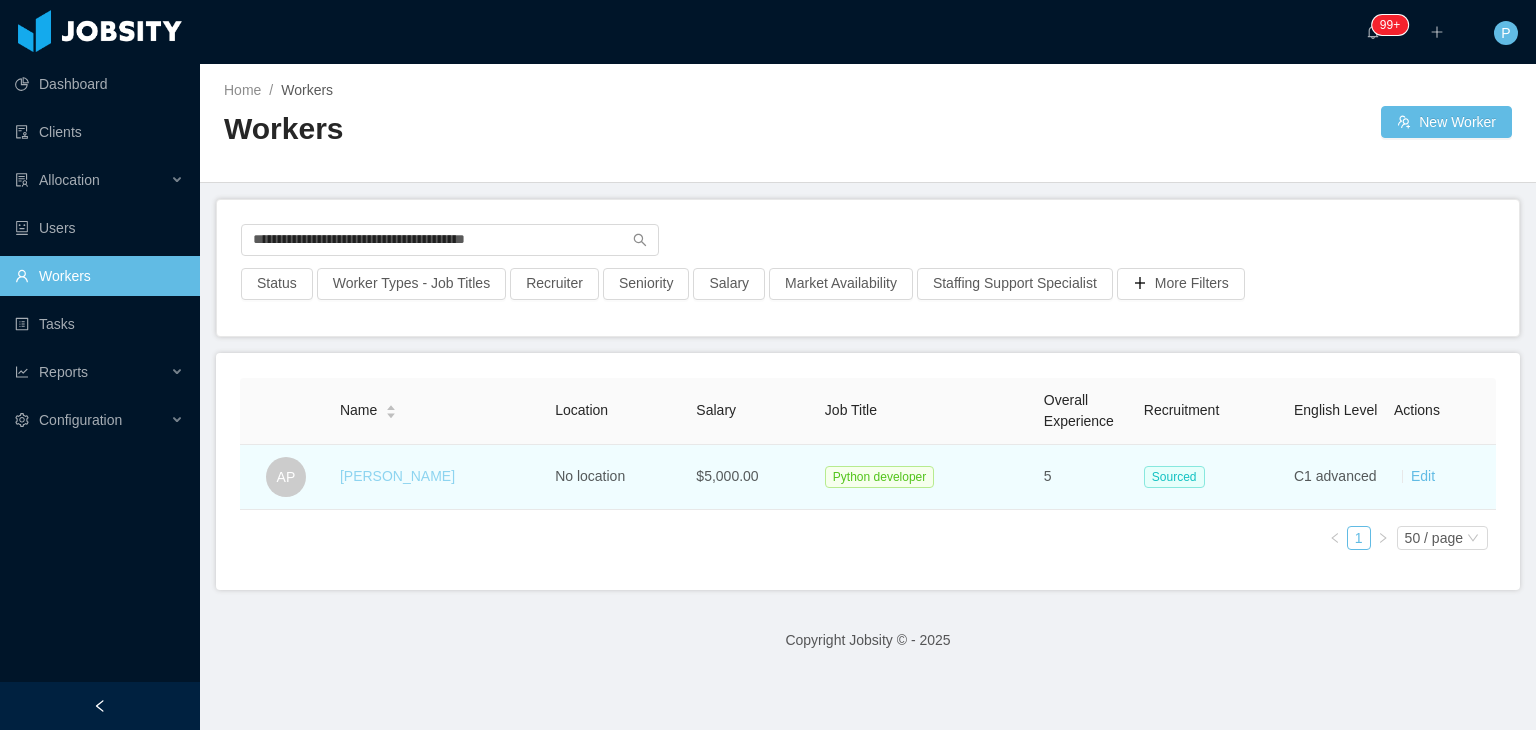 click on "[PERSON_NAME]" at bounding box center (397, 476) 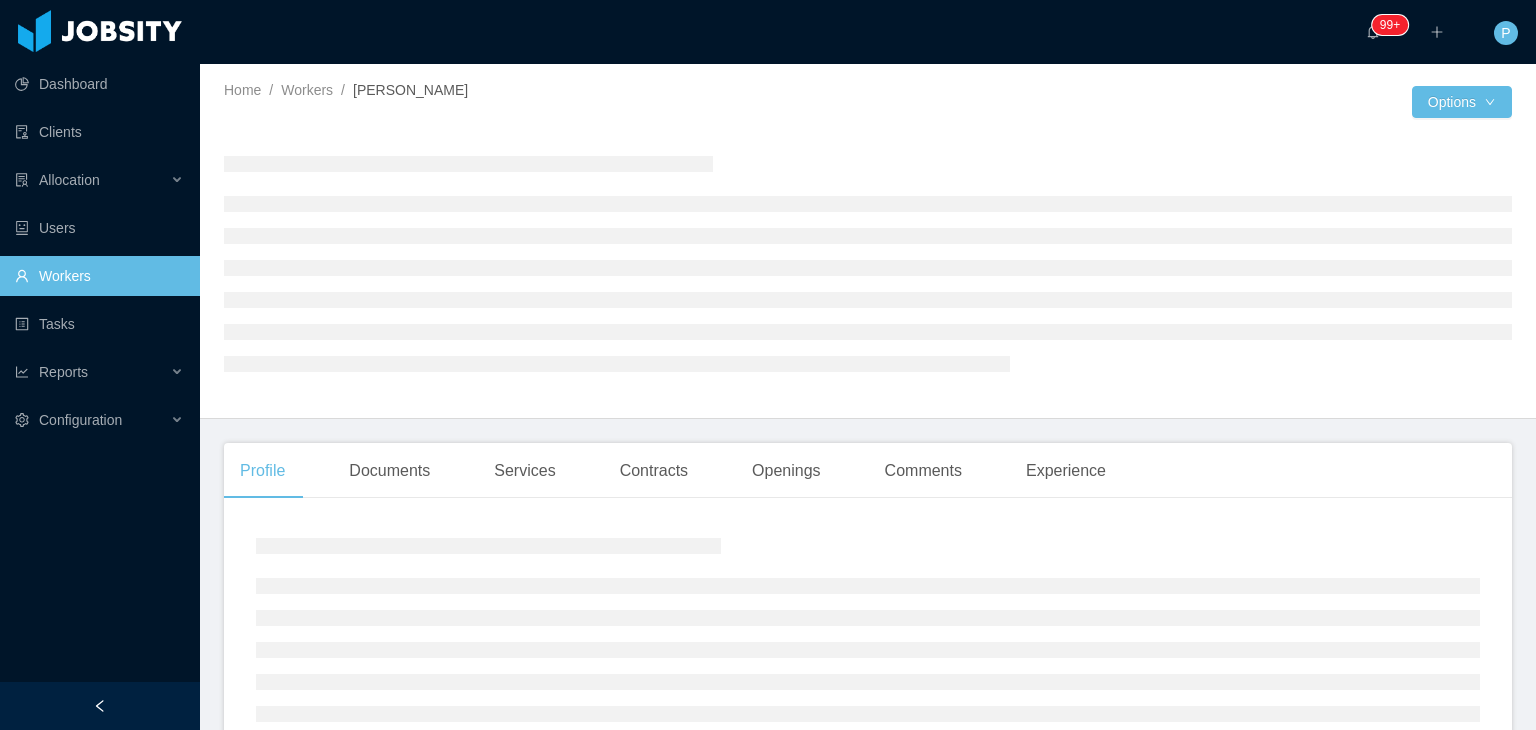 click at bounding box center (868, 263) 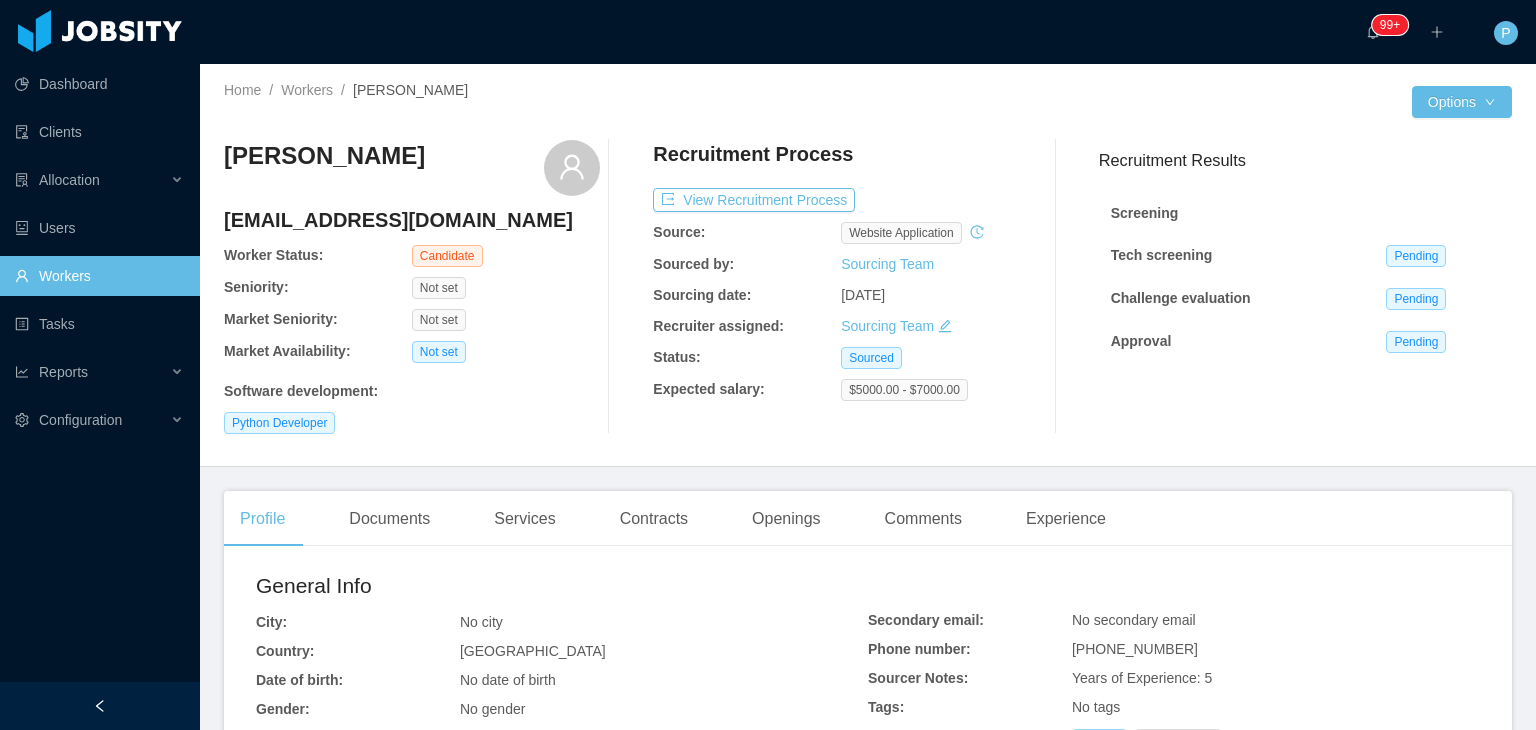 click 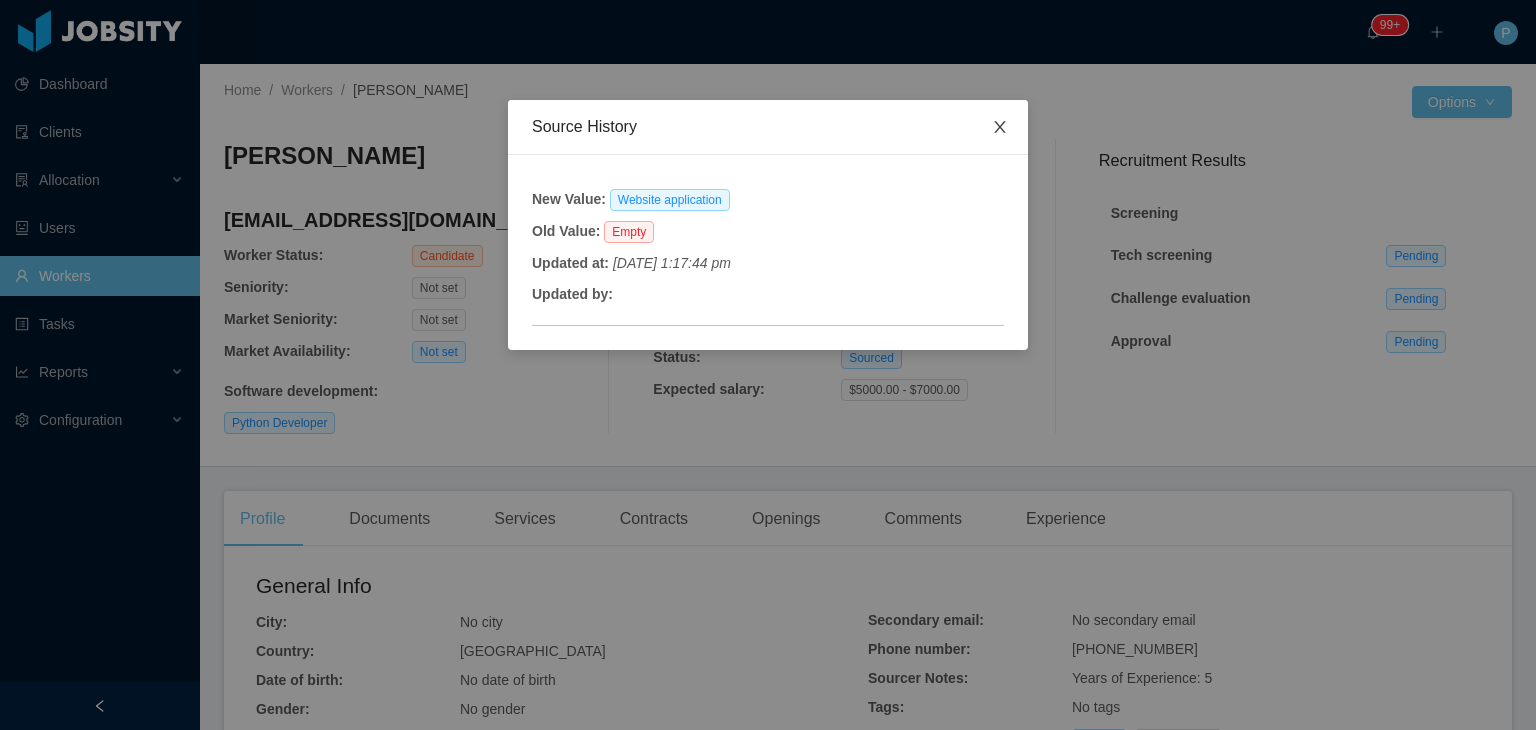 click 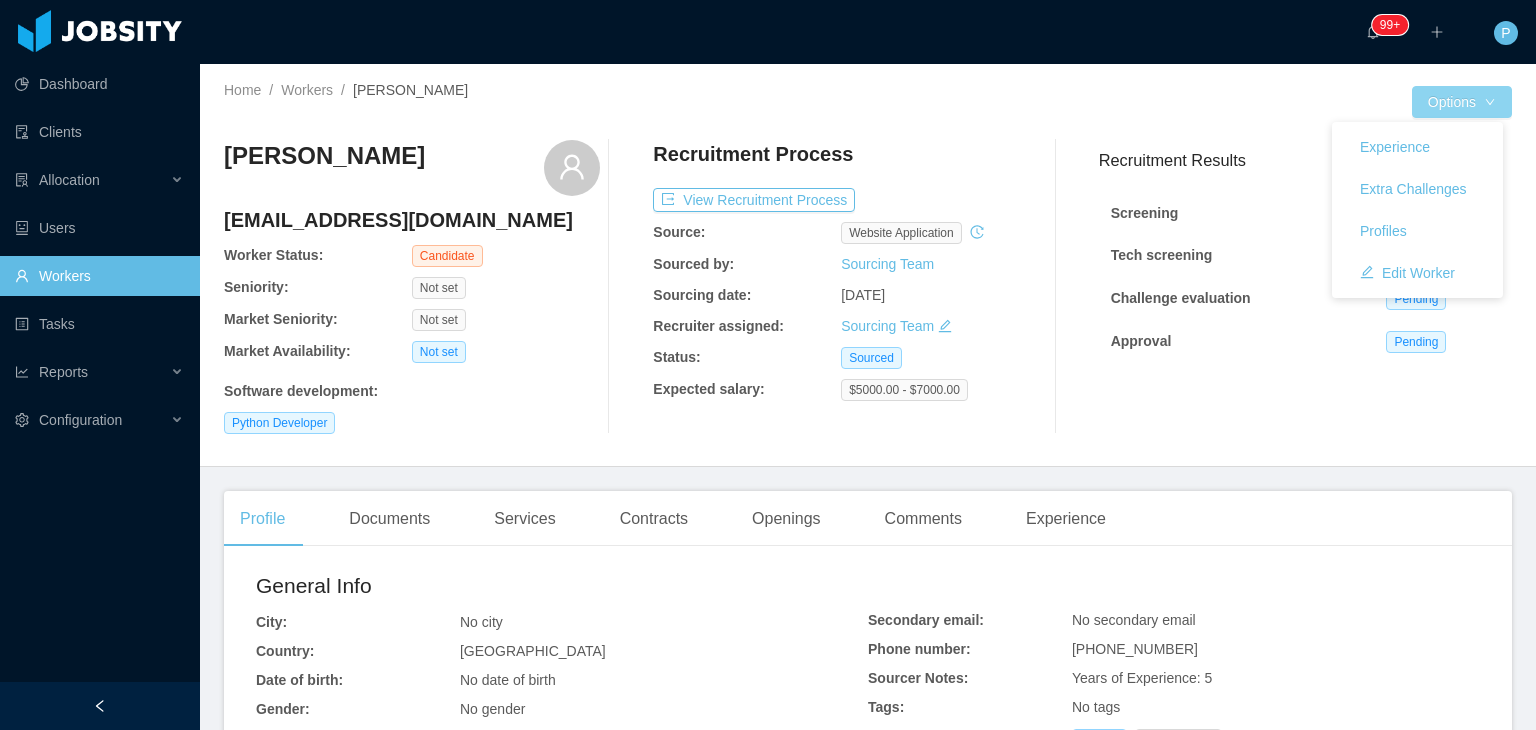 click on "Options" at bounding box center [1462, 102] 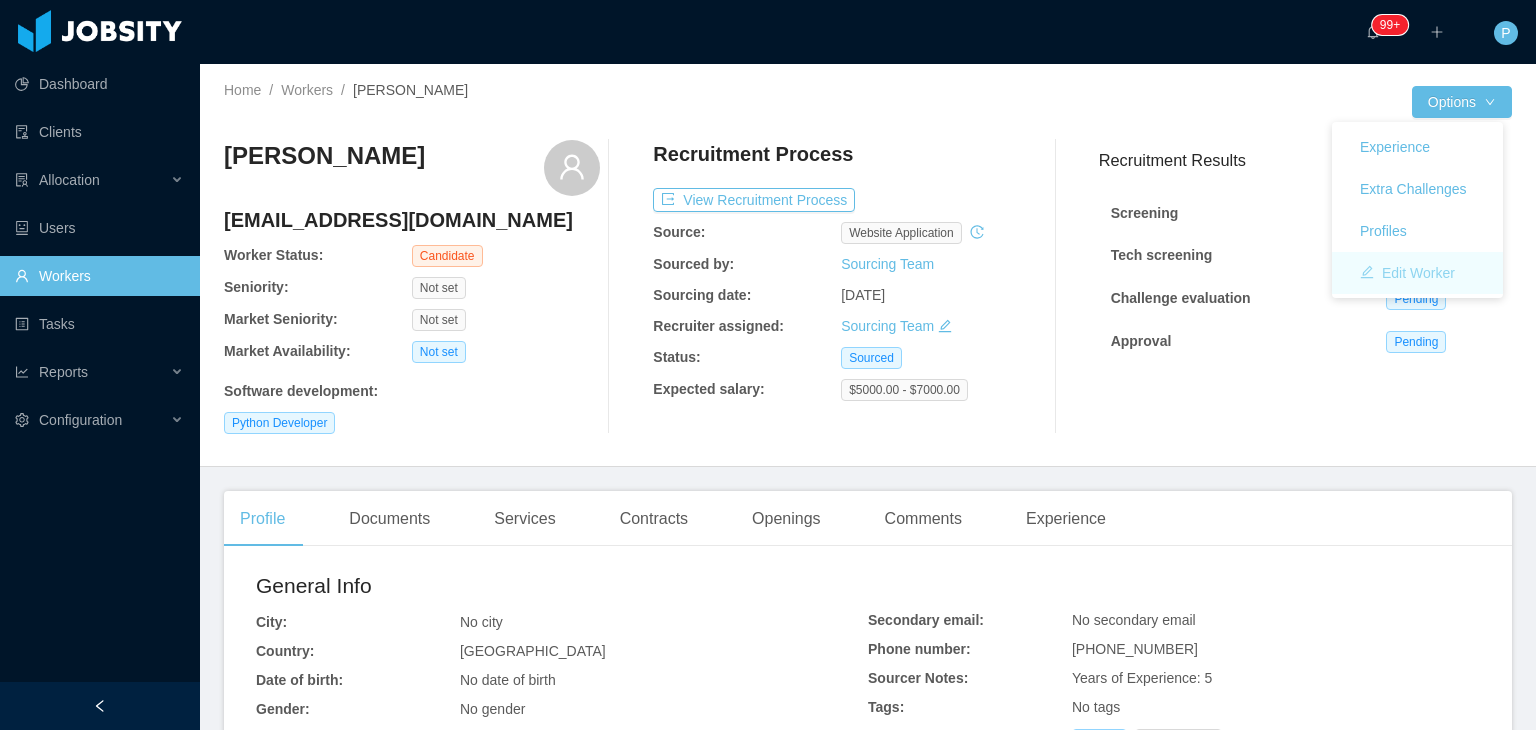 click on "Edit Worker" at bounding box center (1407, 273) 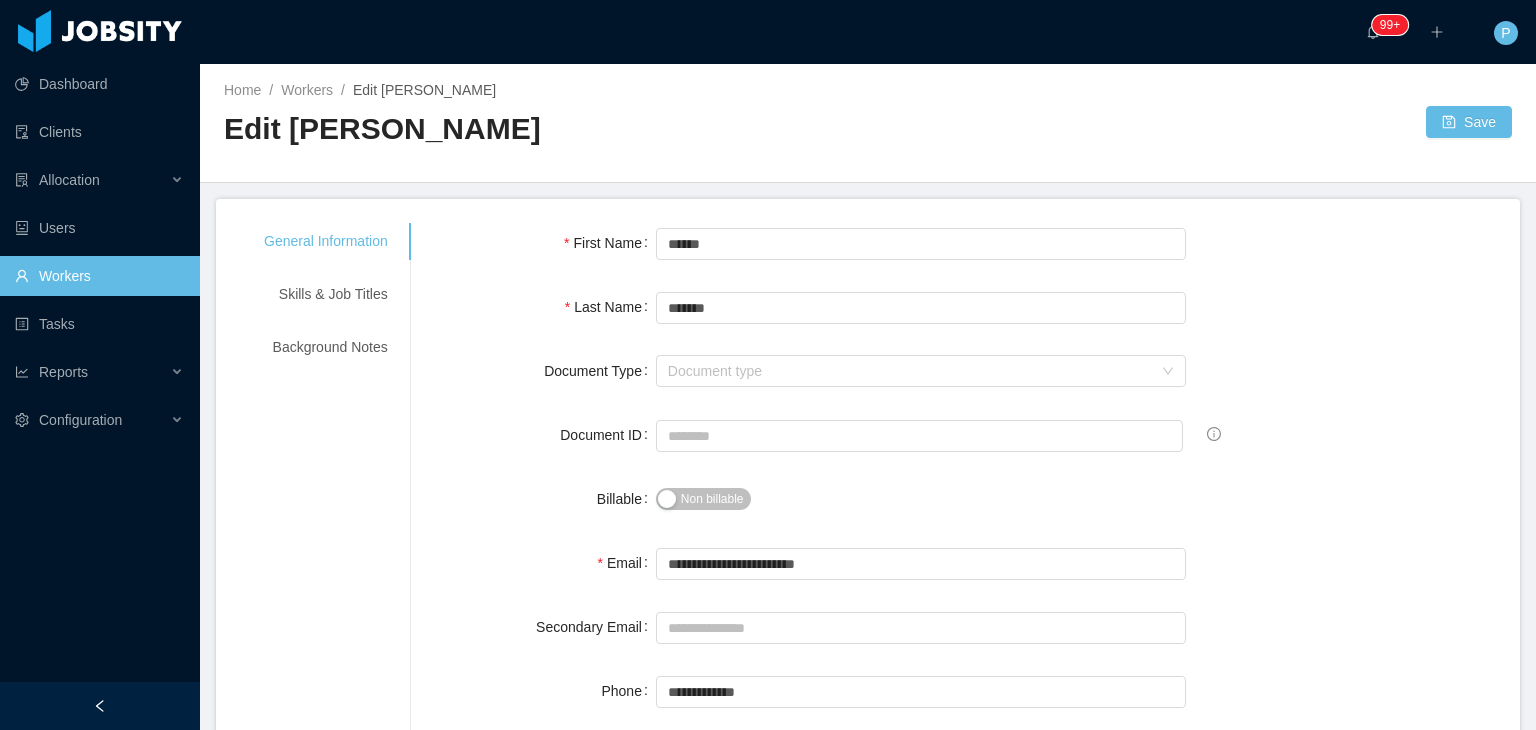 click on "Non billable" at bounding box center (712, 499) 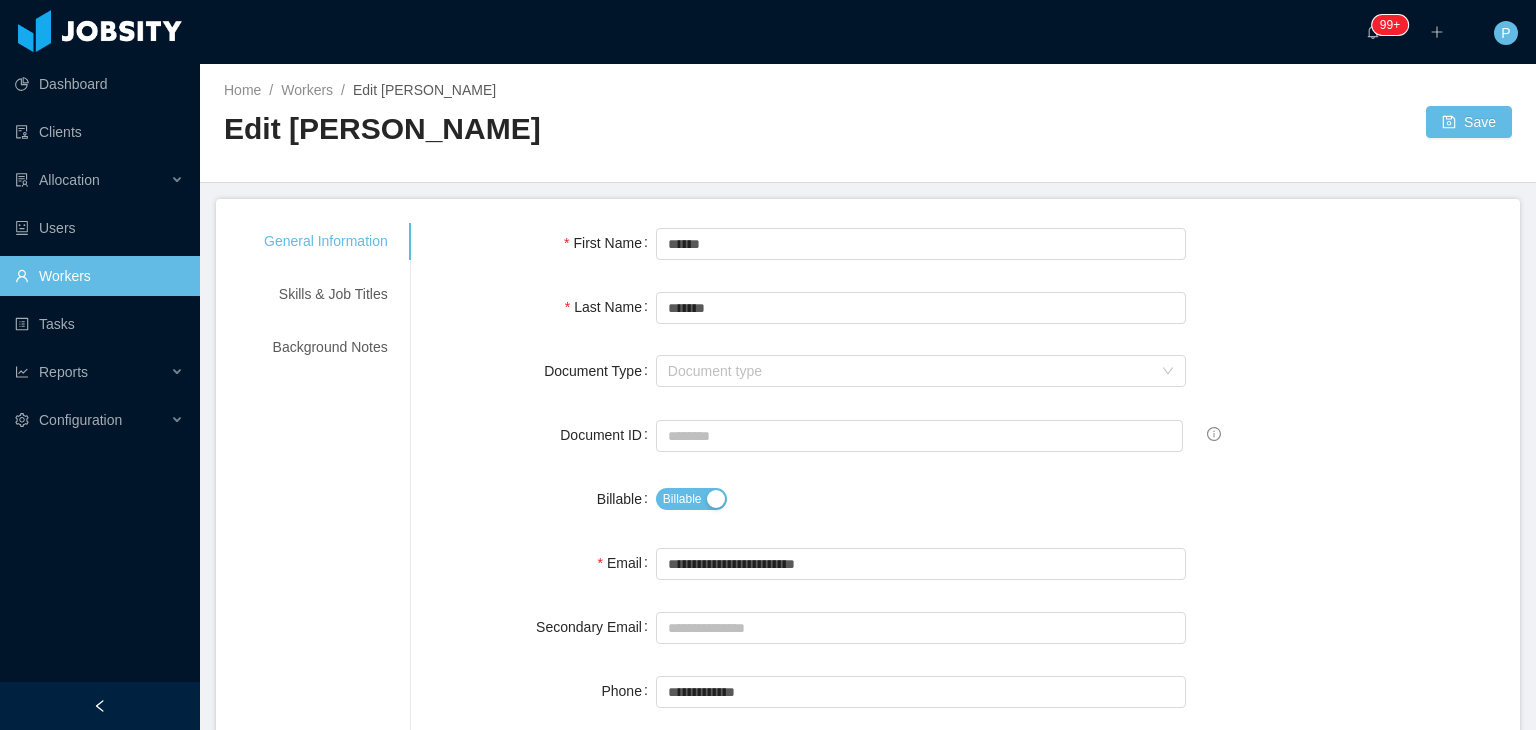 click on "Billable" at bounding box center (921, 499) 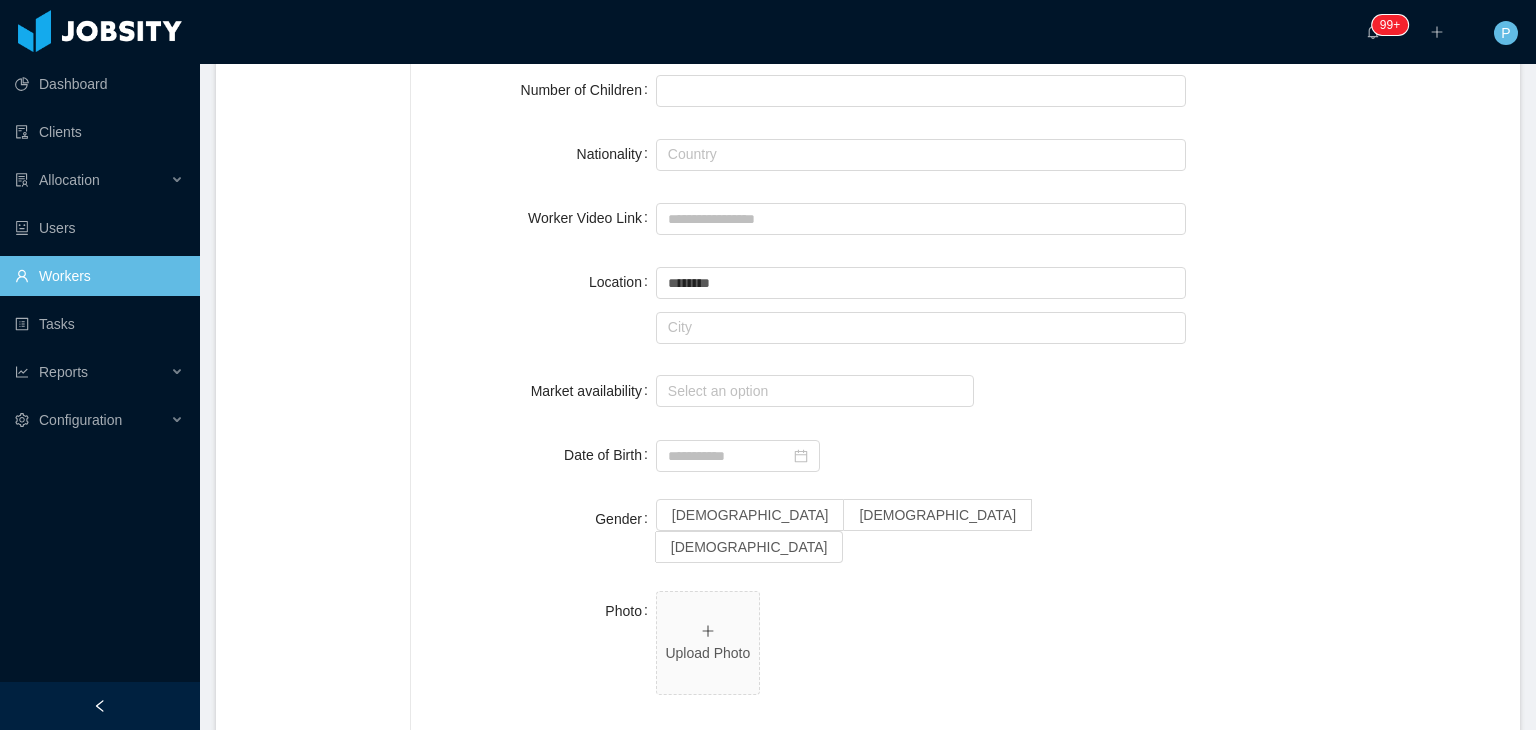 scroll, scrollTop: 800, scrollLeft: 0, axis: vertical 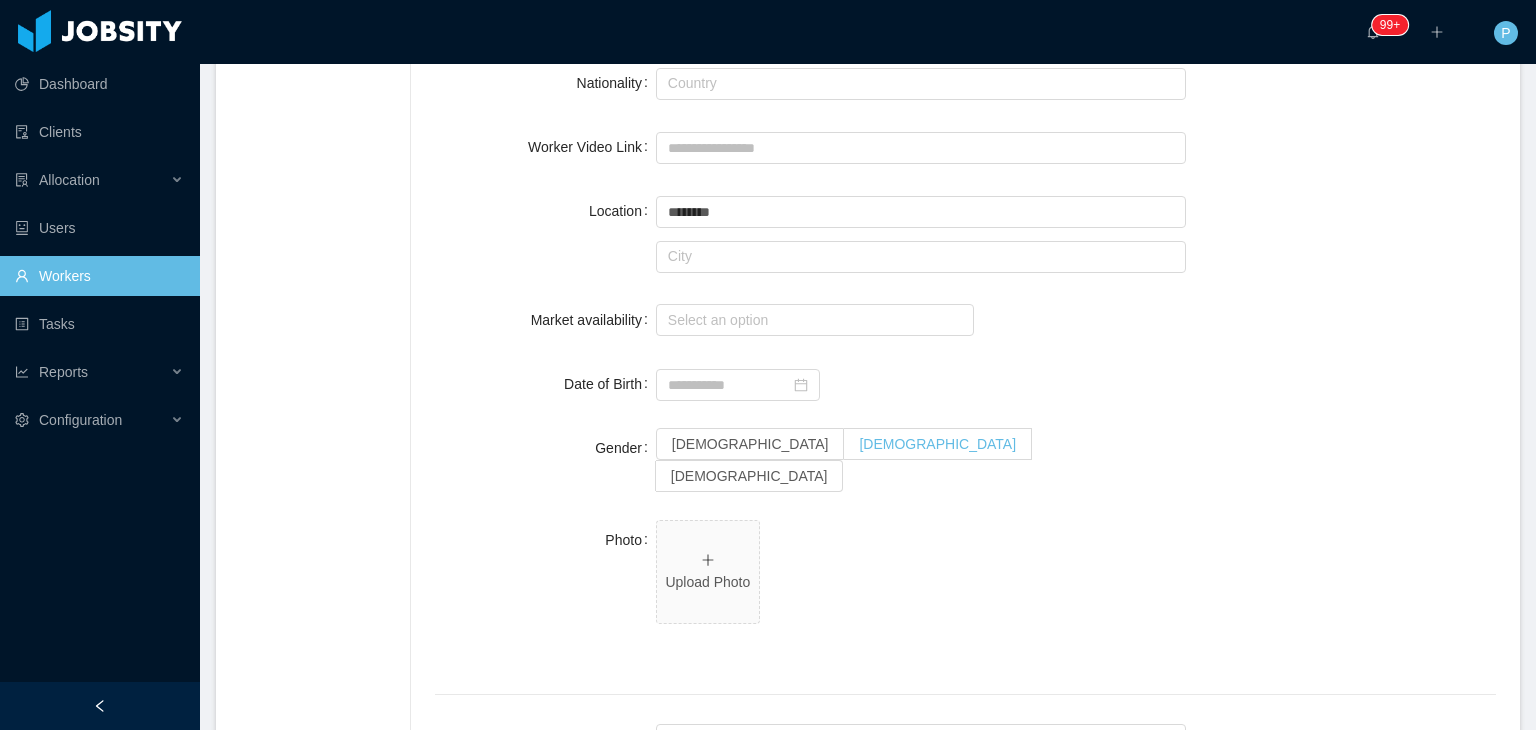 click on "[DEMOGRAPHIC_DATA]" at bounding box center [937, 444] 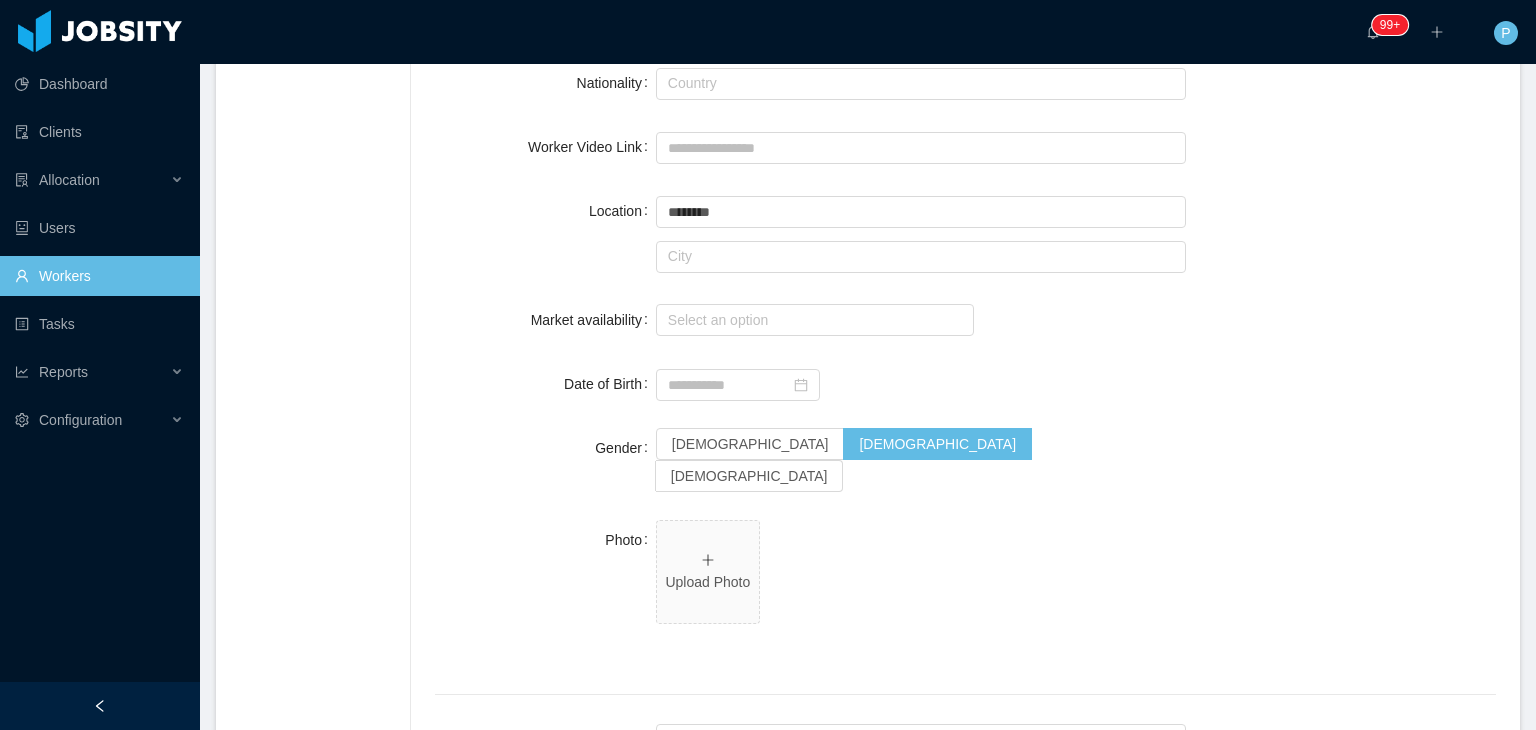 click on "Female Male Non binary" at bounding box center [921, 462] 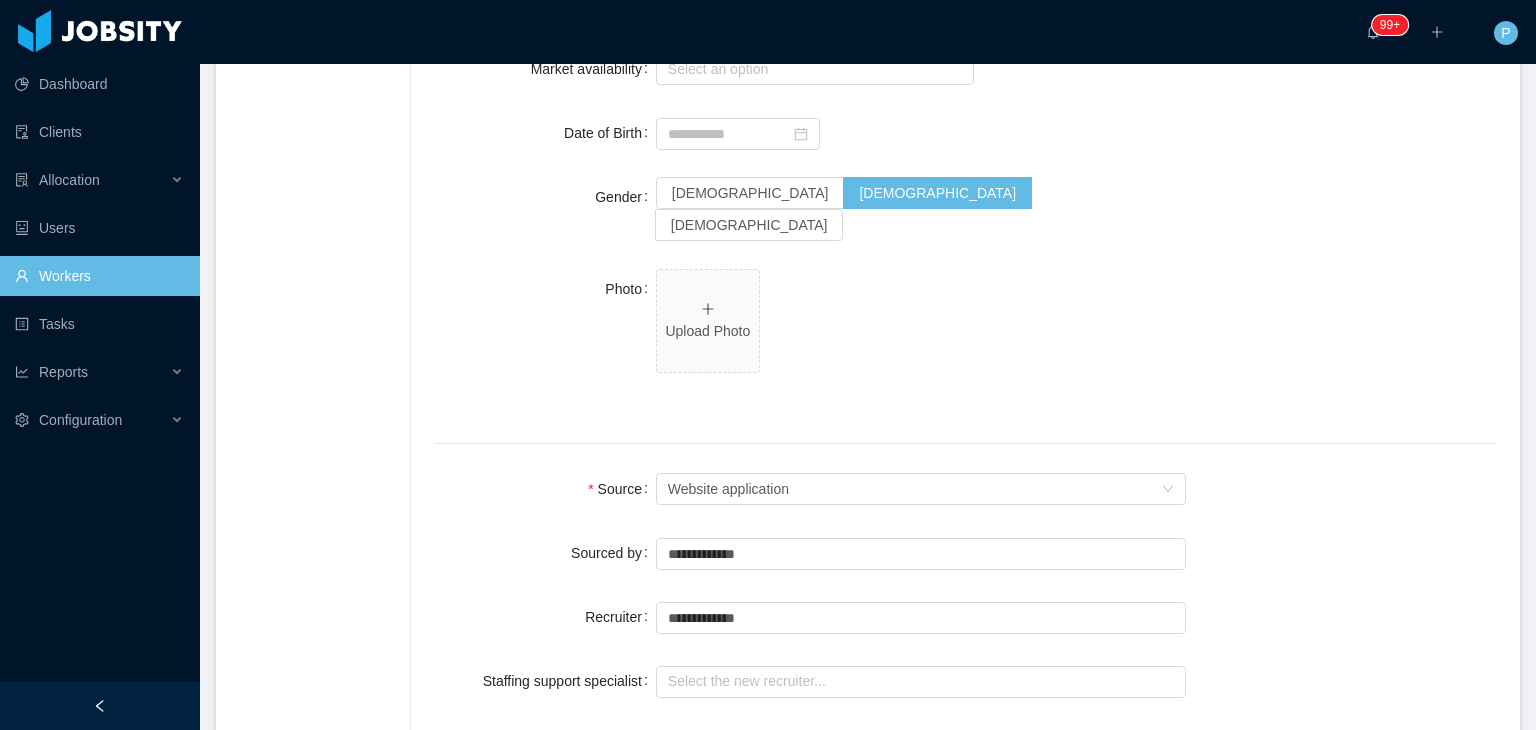 scroll, scrollTop: 1120, scrollLeft: 0, axis: vertical 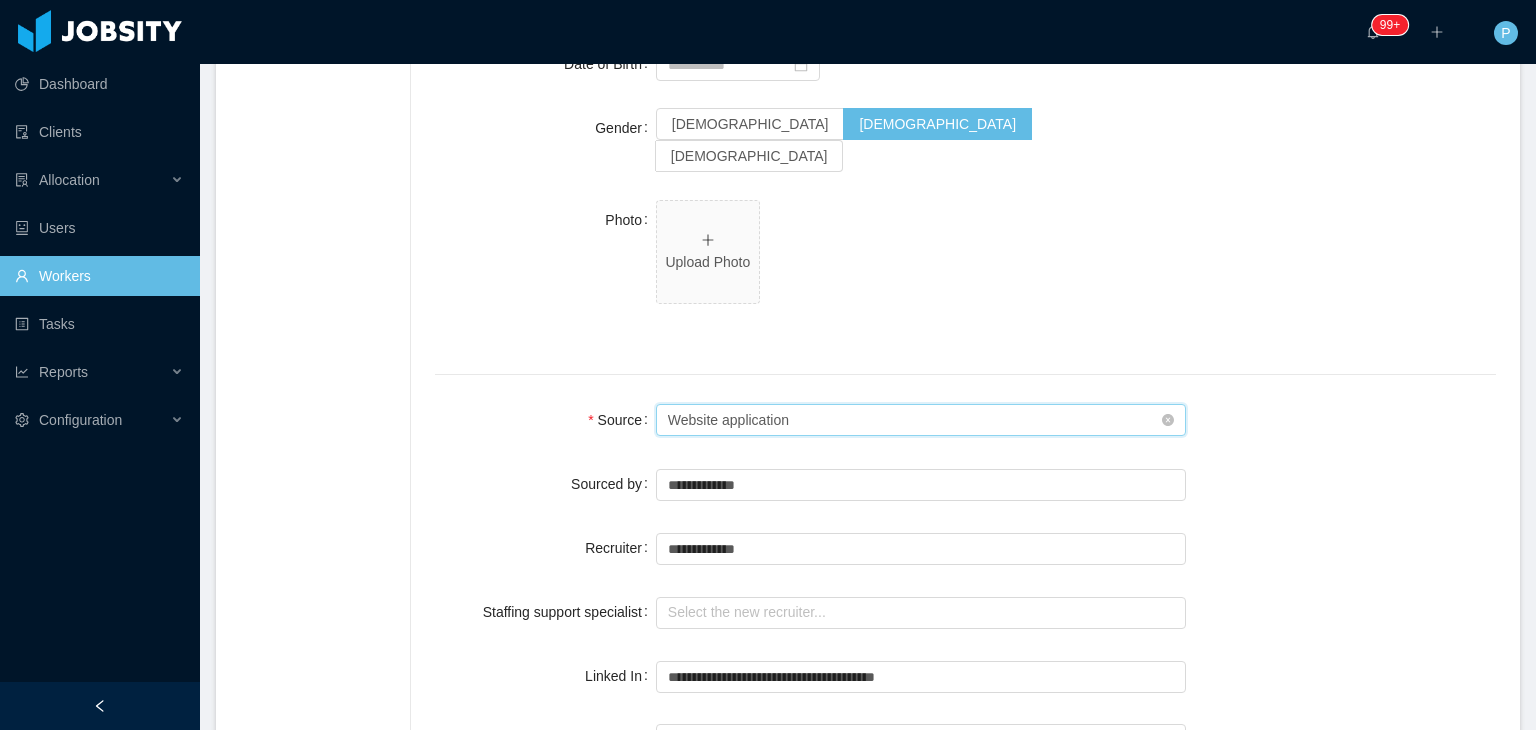 click on "Seniority Website application" at bounding box center (915, 420) 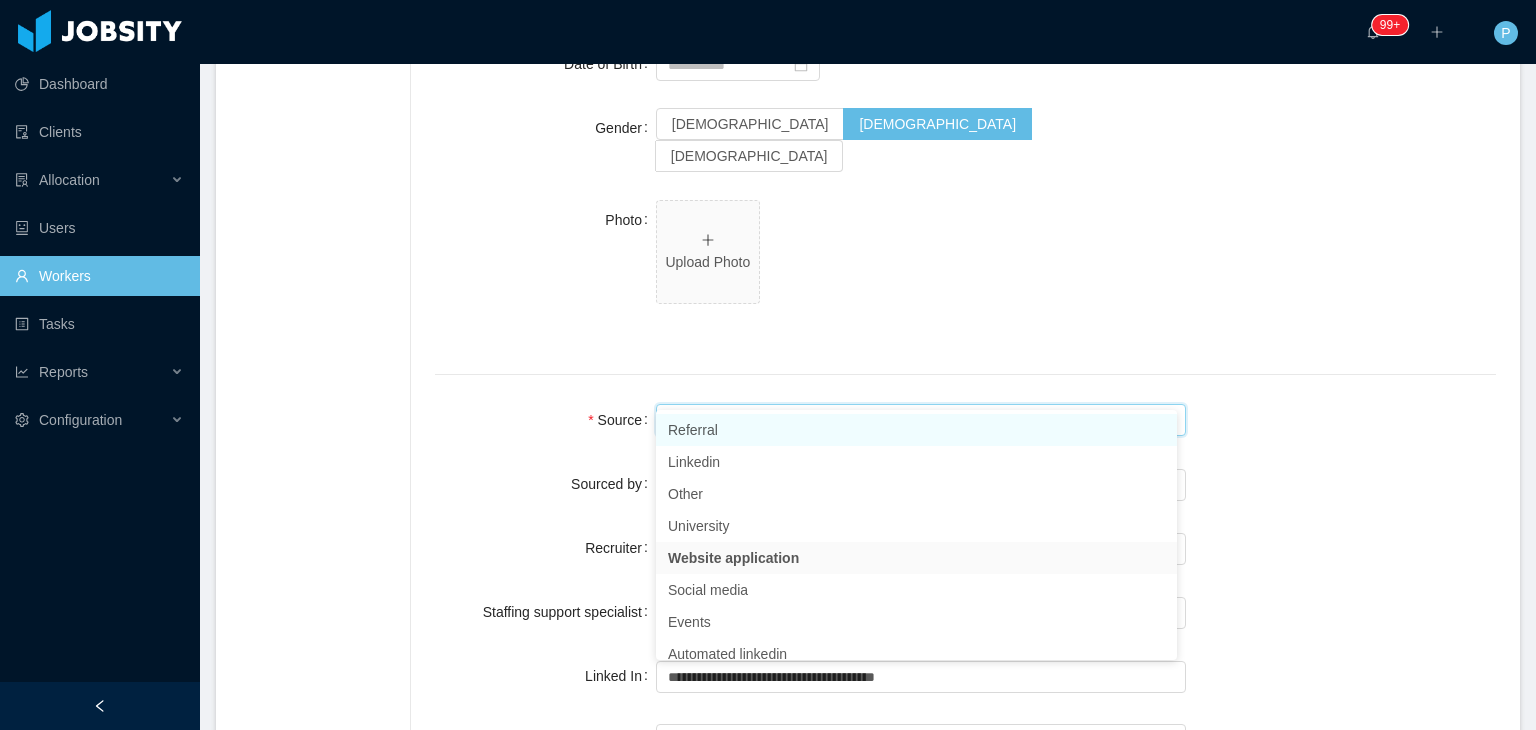 click on "Referral" at bounding box center [916, 430] 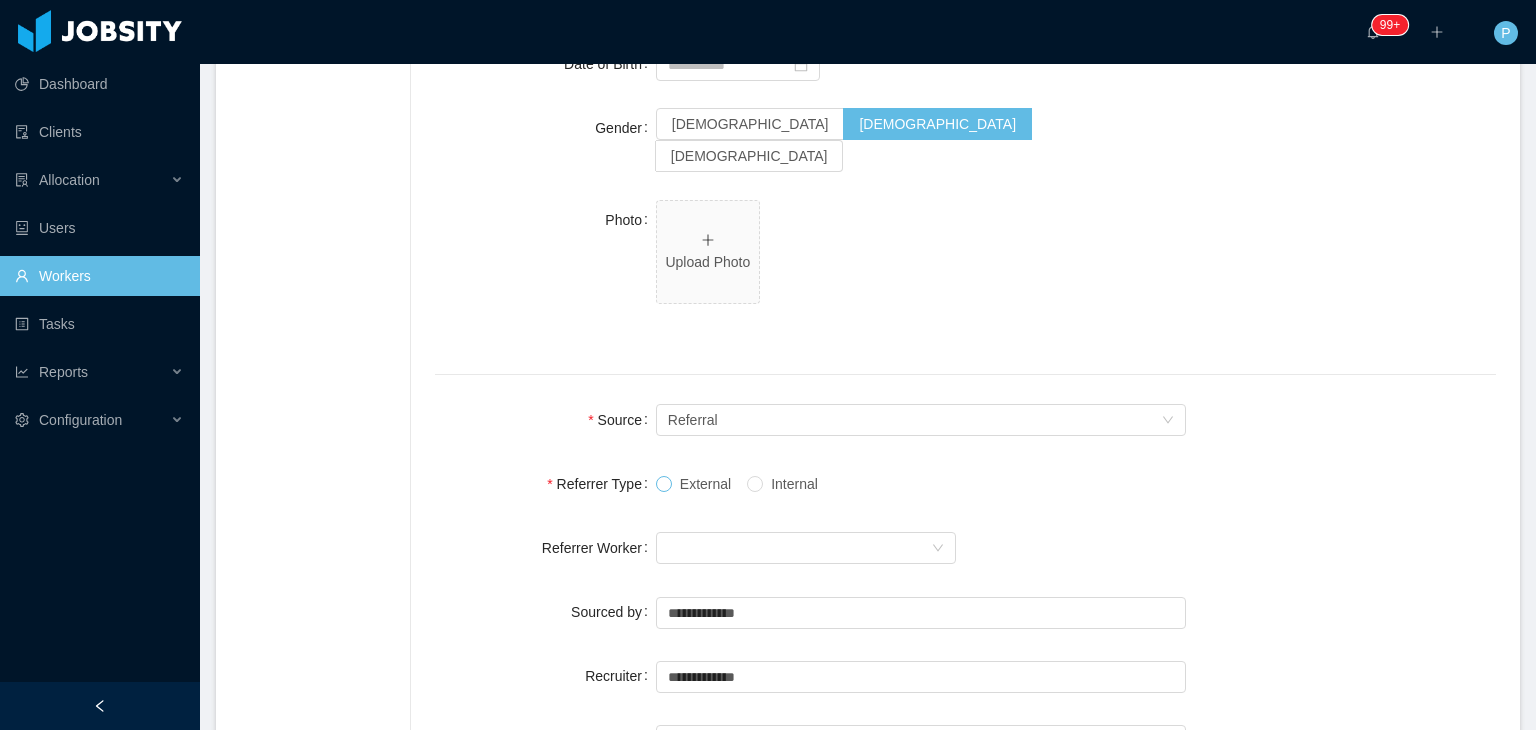 click at bounding box center [664, 484] 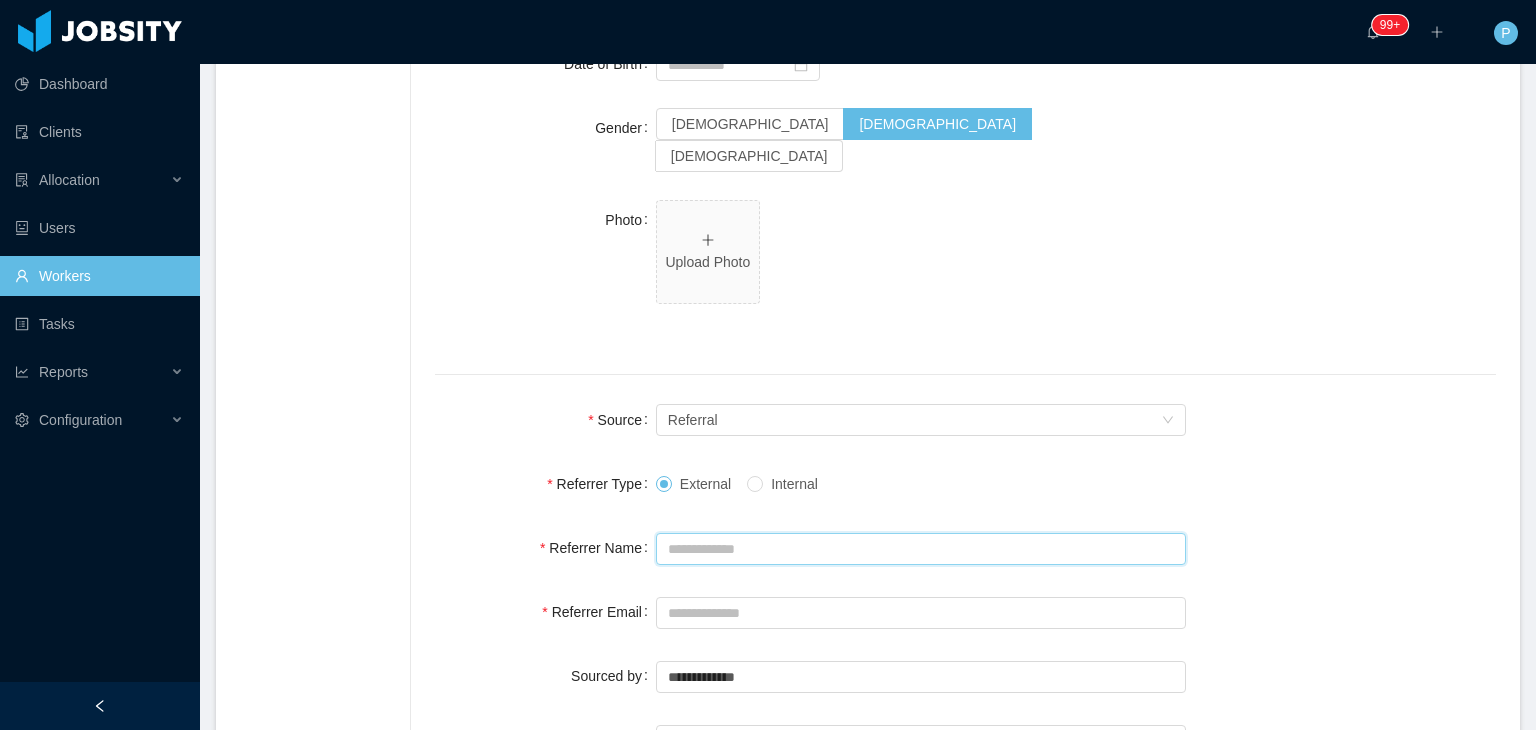 click on "Referrer Name" at bounding box center (921, 549) 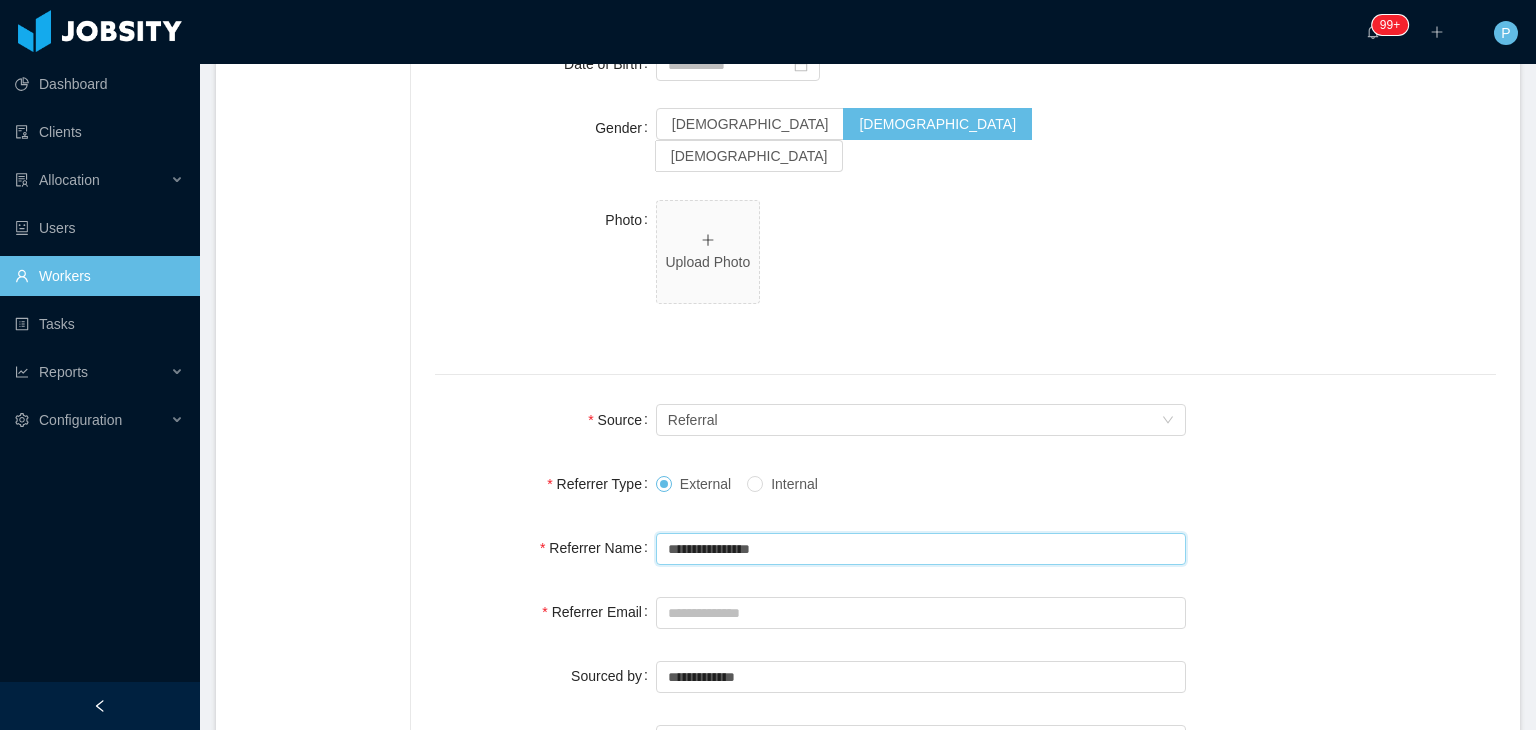 type on "**********" 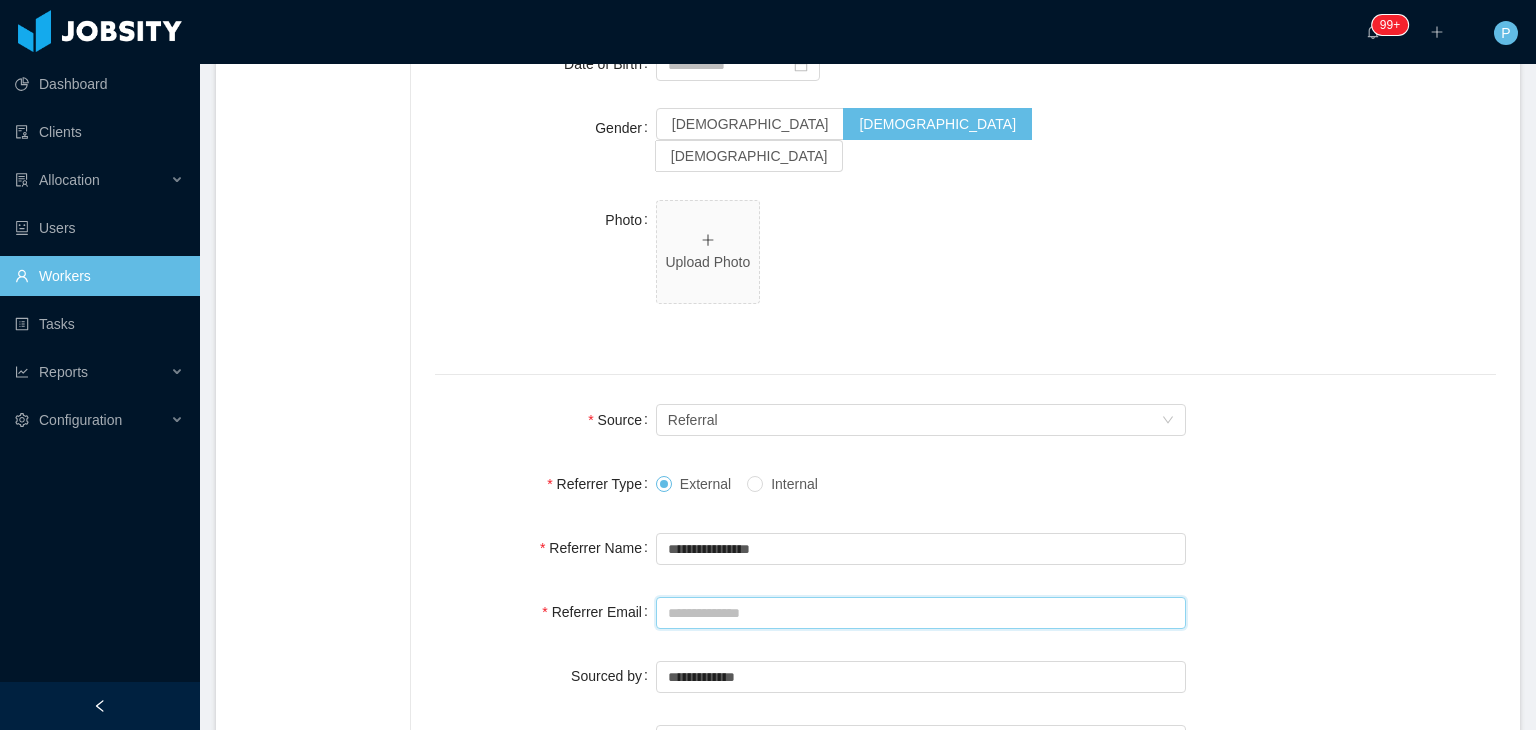 click on "Referrer Email" at bounding box center [921, 613] 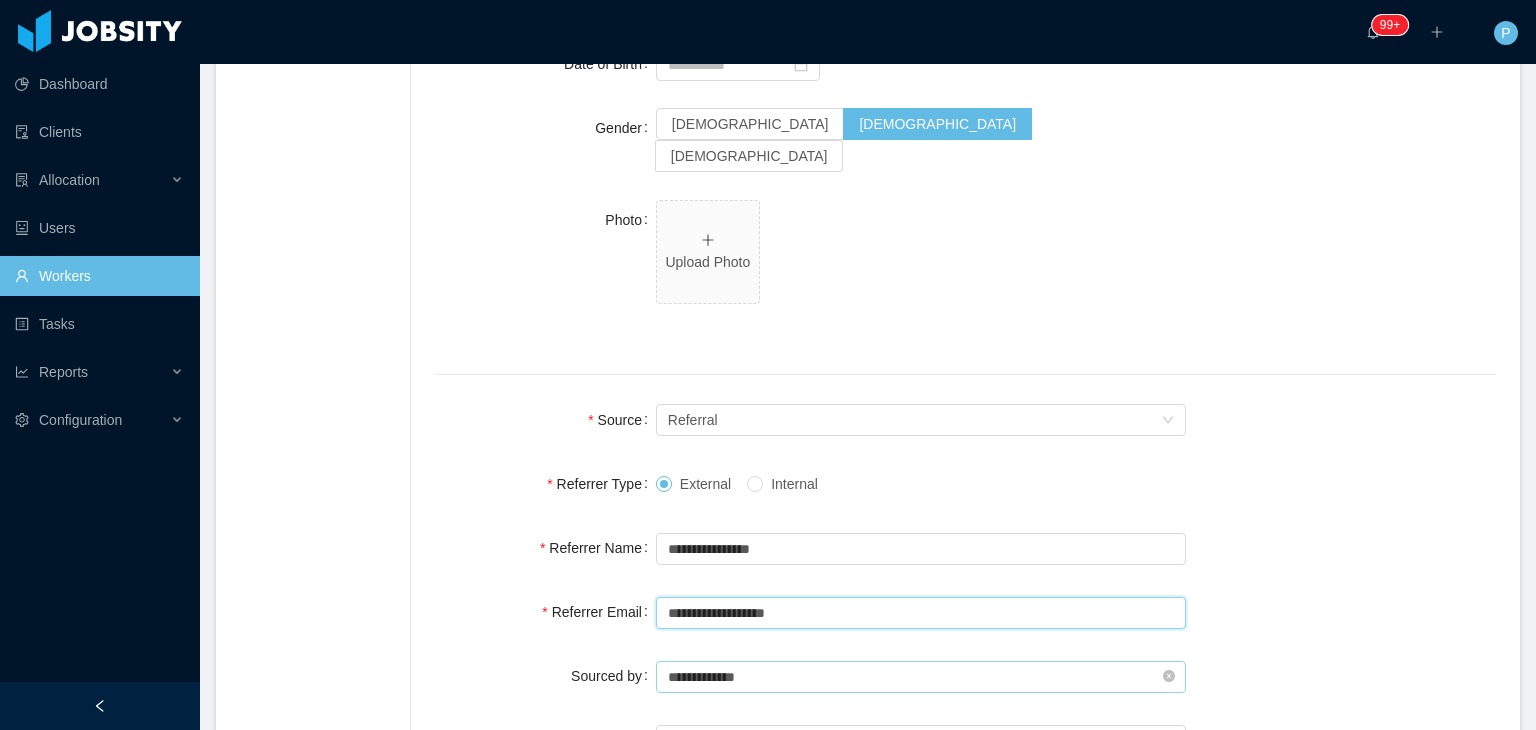 type on "**********" 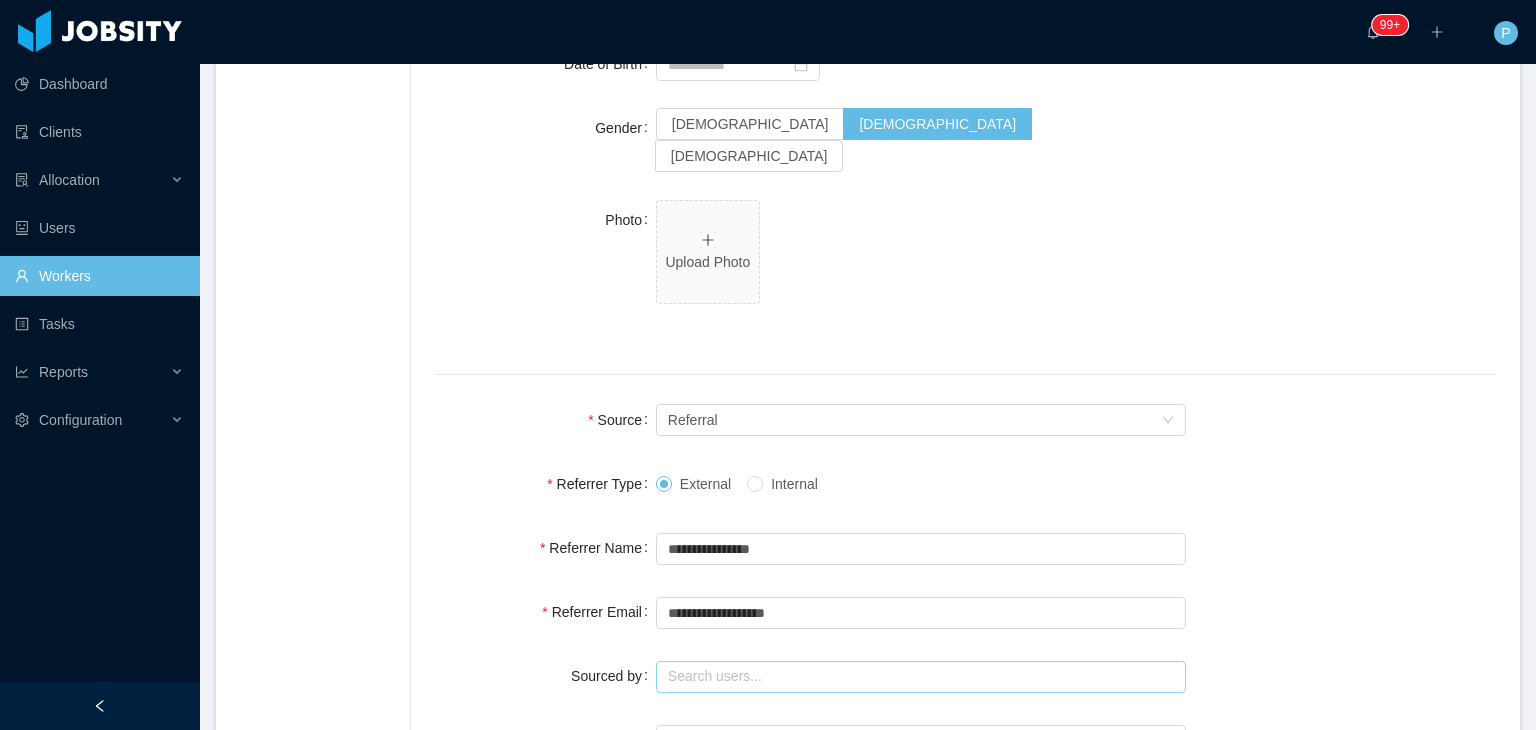 click at bounding box center (921, 677) 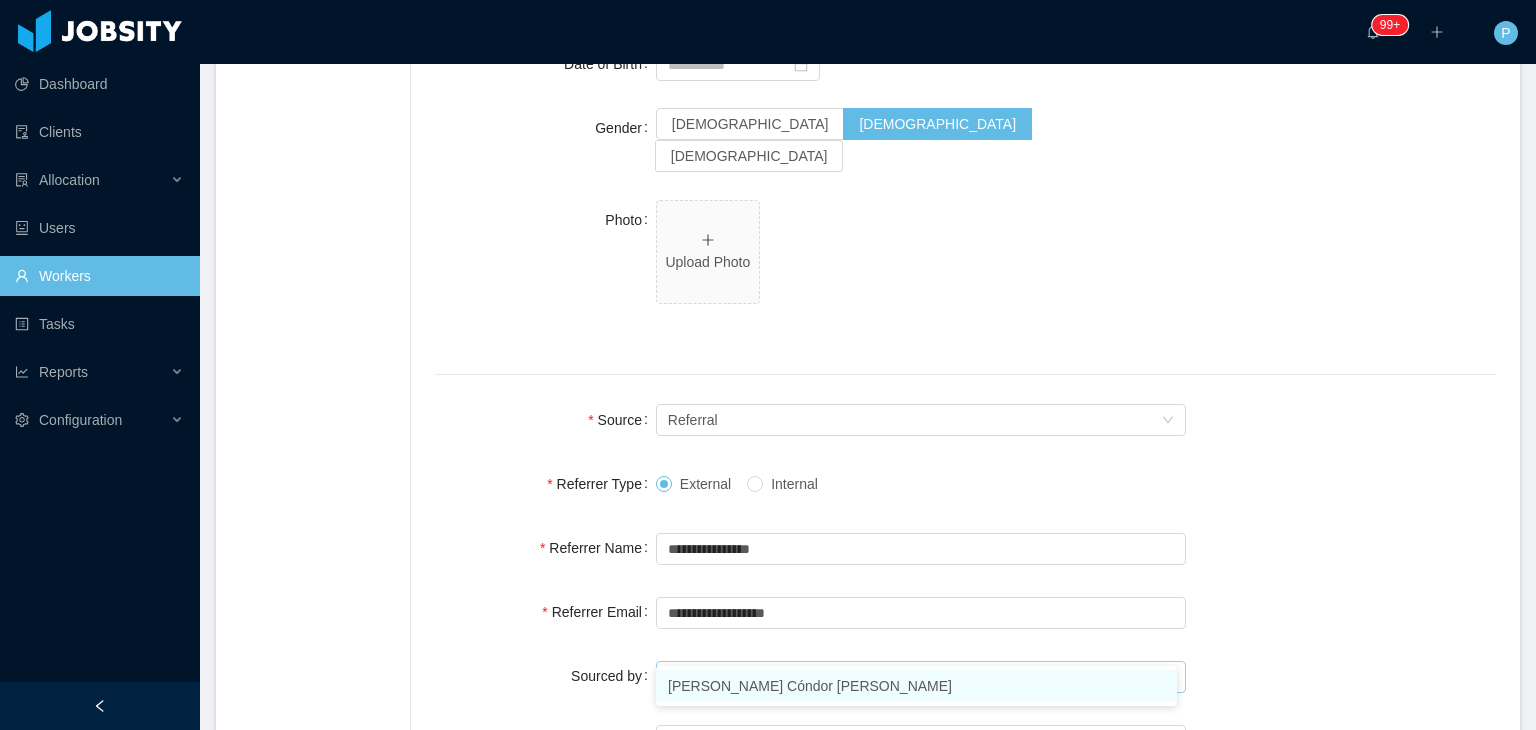 click on "Paola Cóndor Andrade" at bounding box center (916, 686) 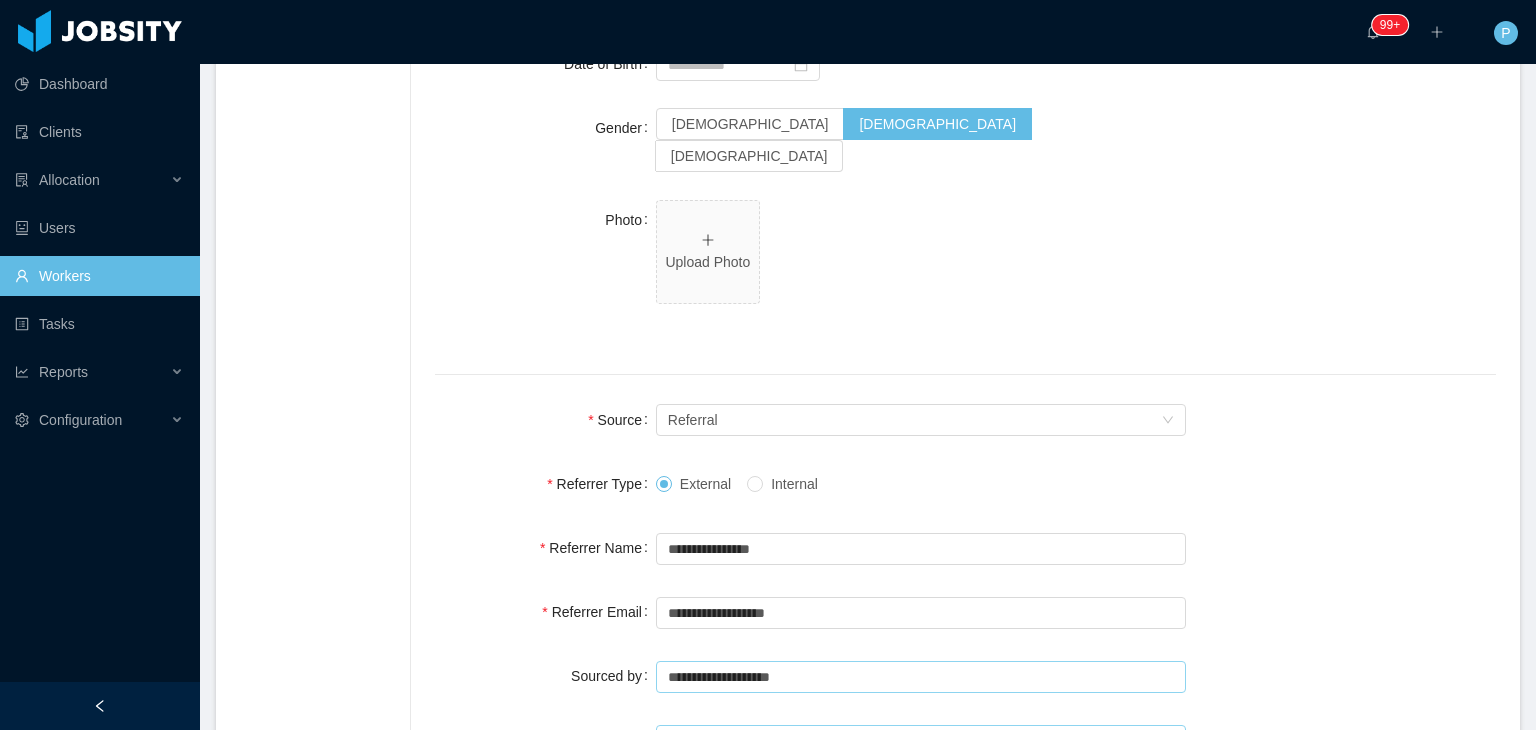 type on "**********" 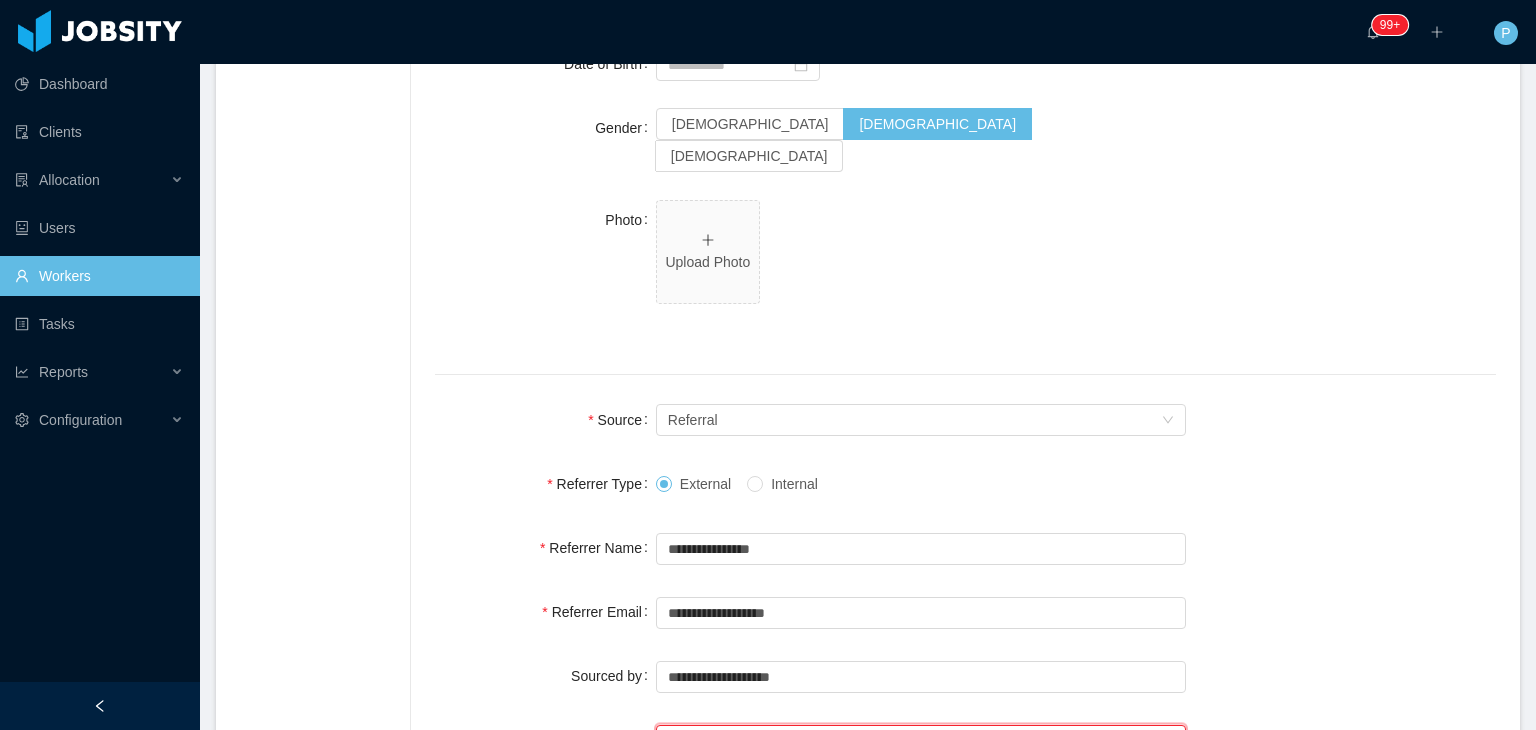 click at bounding box center (921, 741) 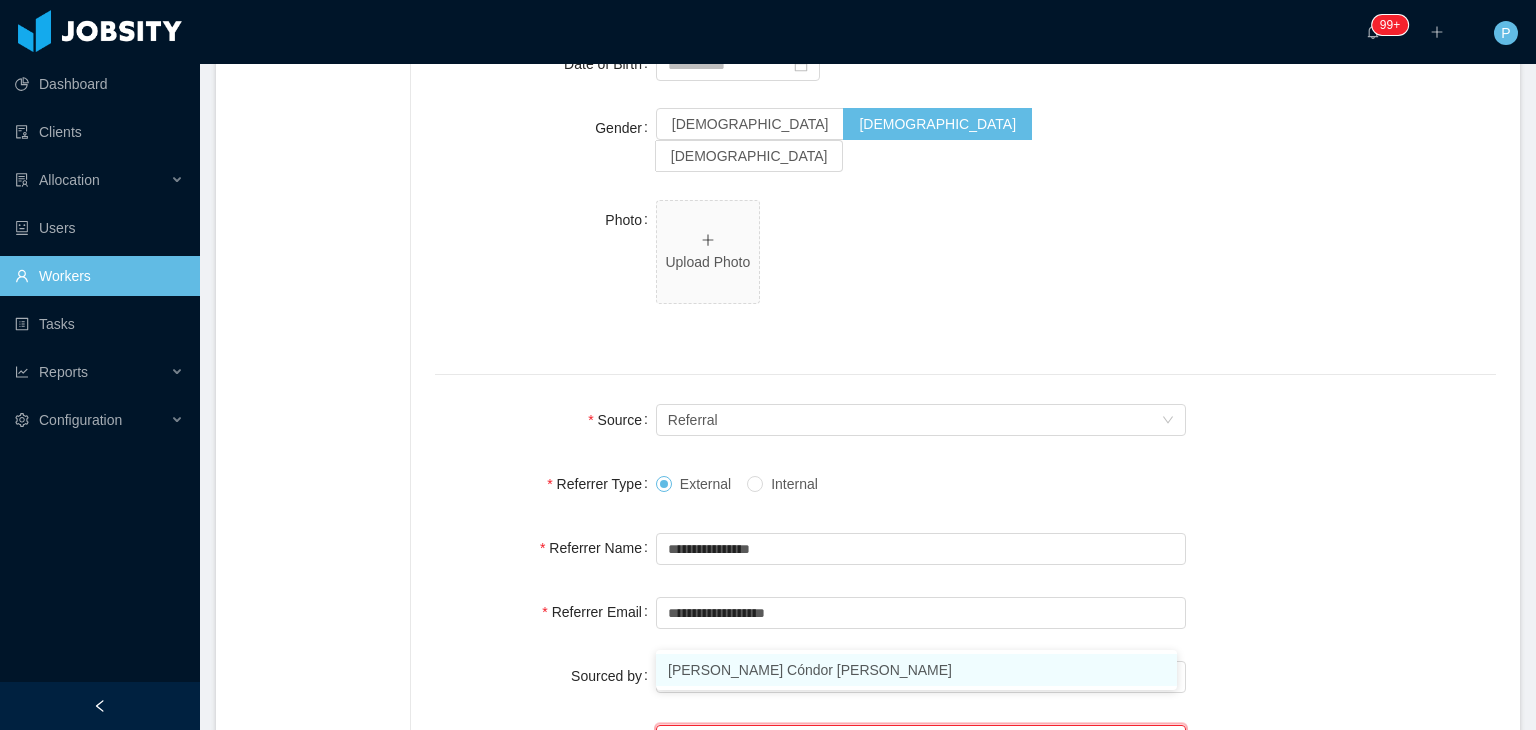 click on "Paola Cóndor Andrade" at bounding box center [916, 670] 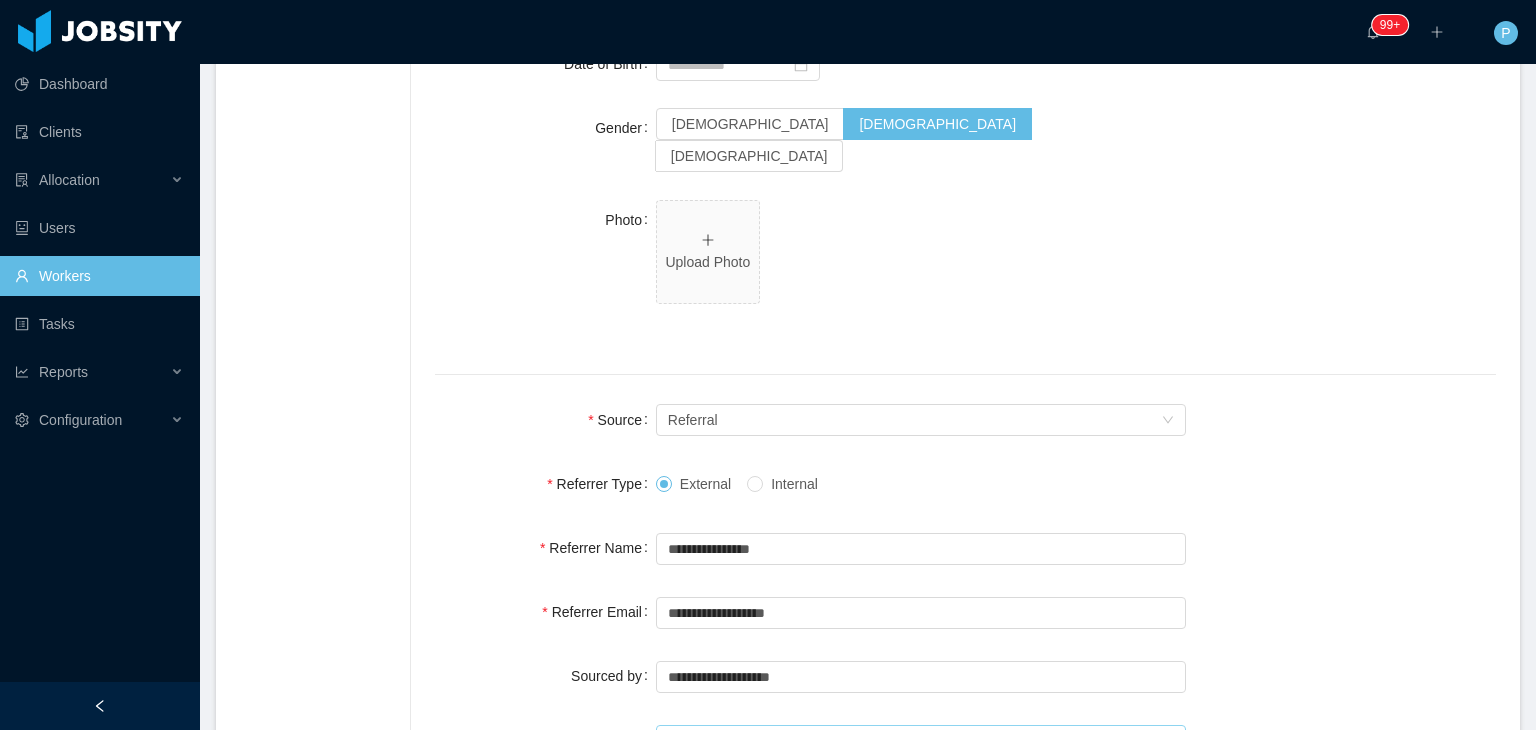 type on "**********" 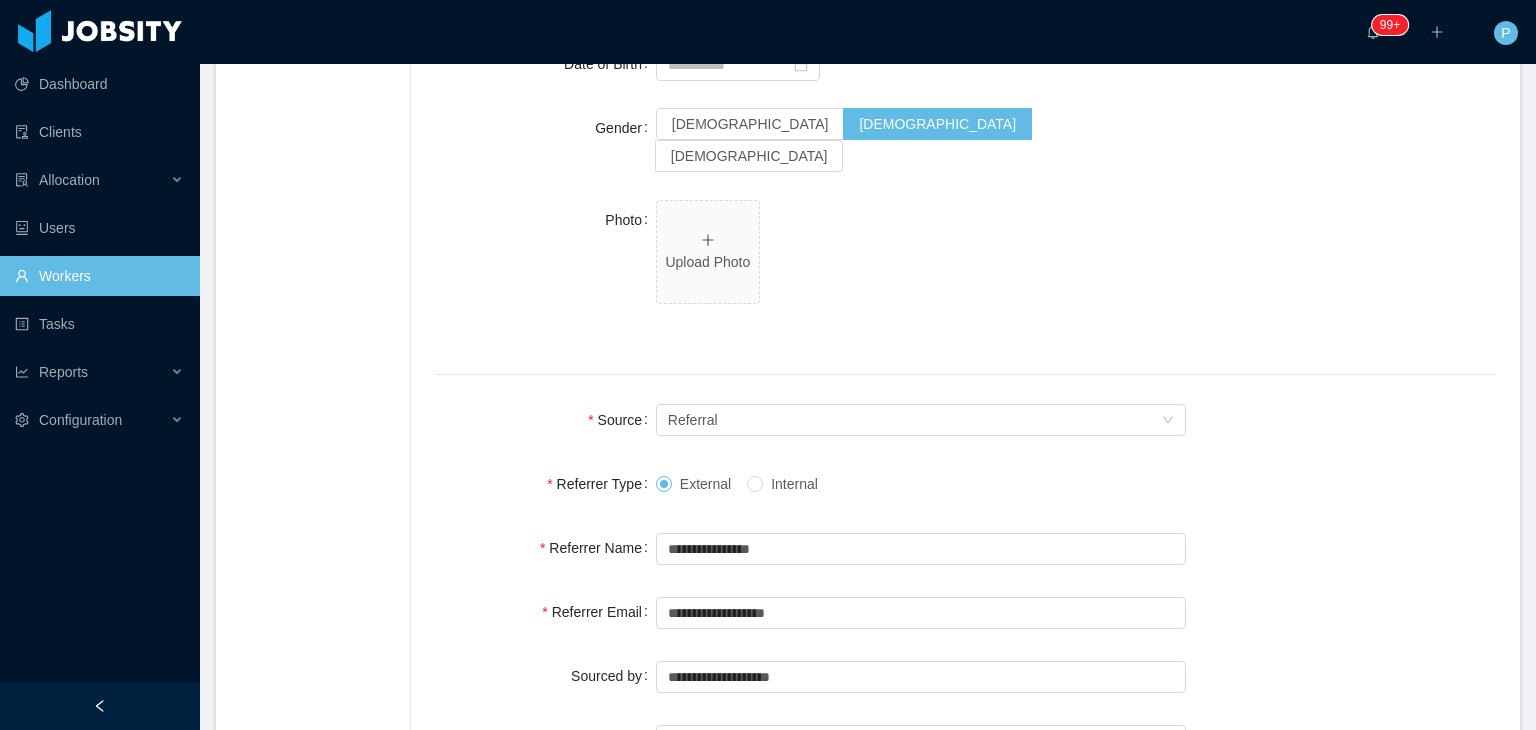 click on "**********" at bounding box center (965, 612) 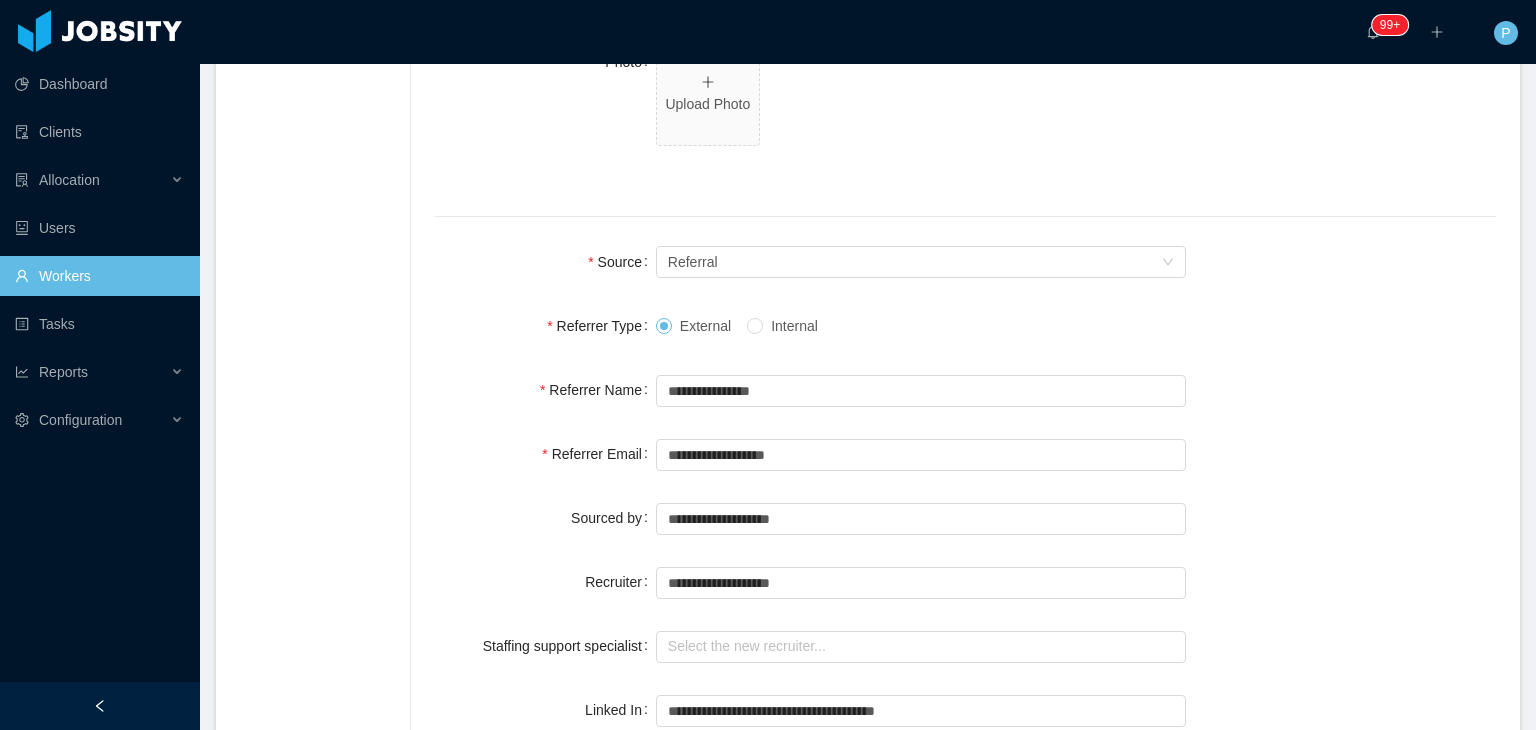 scroll, scrollTop: 1280, scrollLeft: 0, axis: vertical 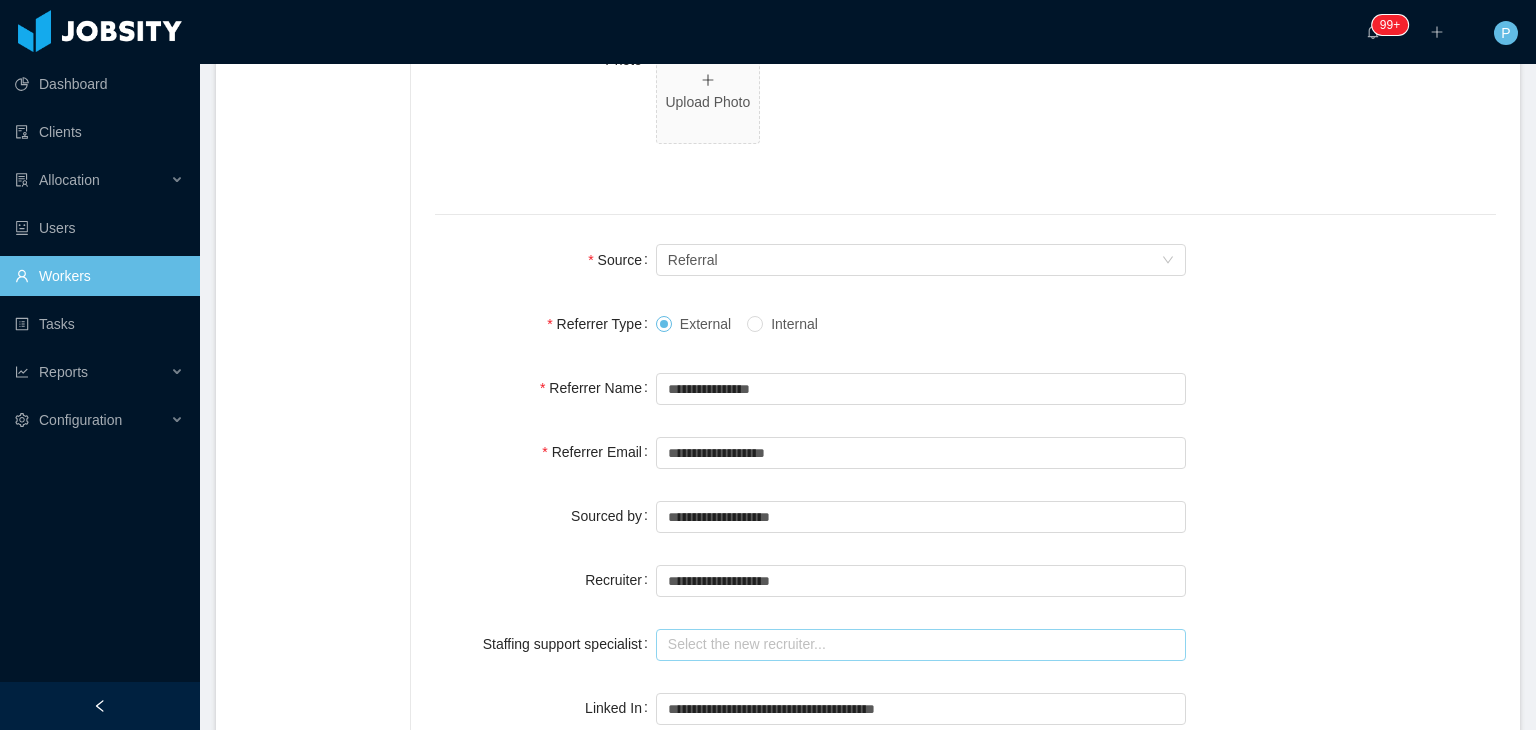 click at bounding box center (921, 645) 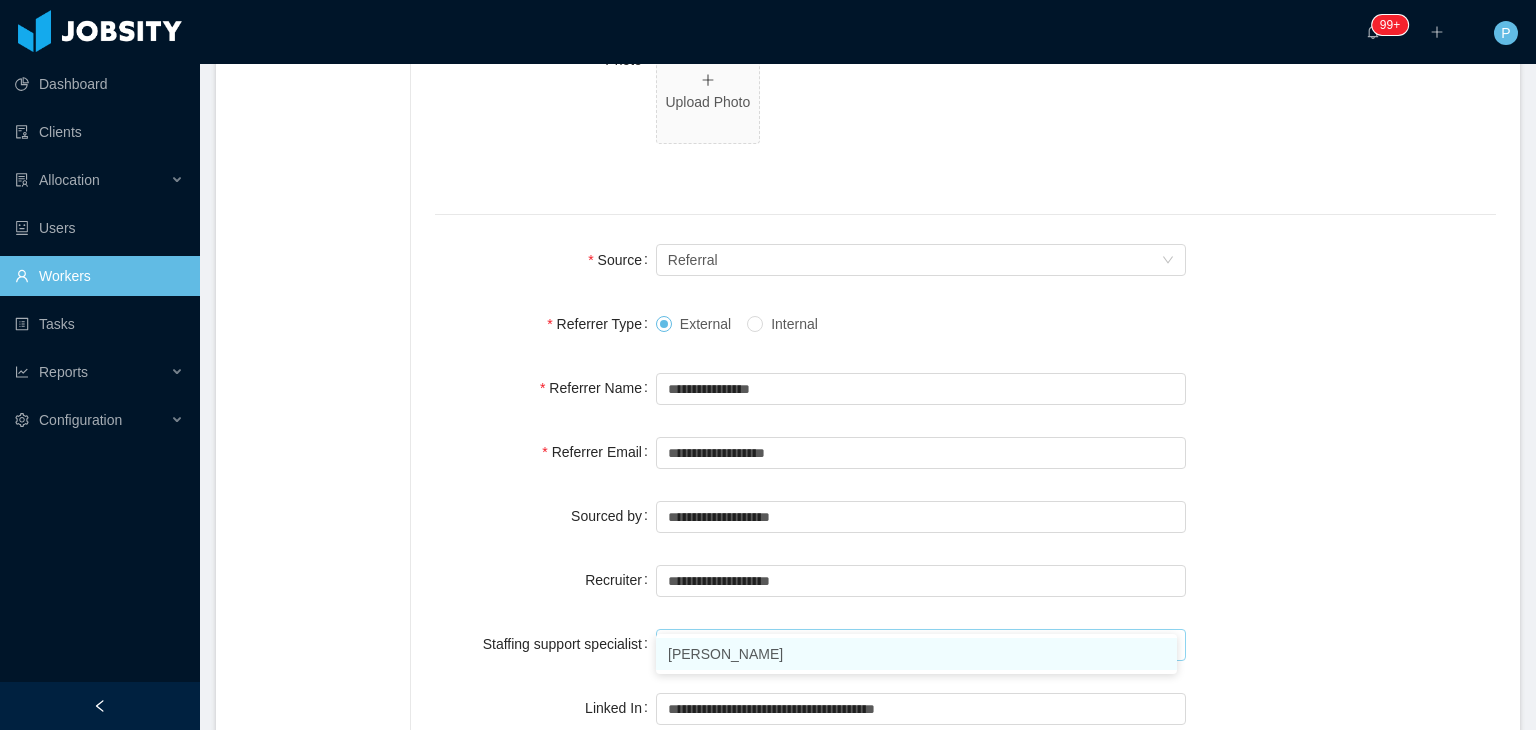 click on "Omar Nieves" at bounding box center [916, 654] 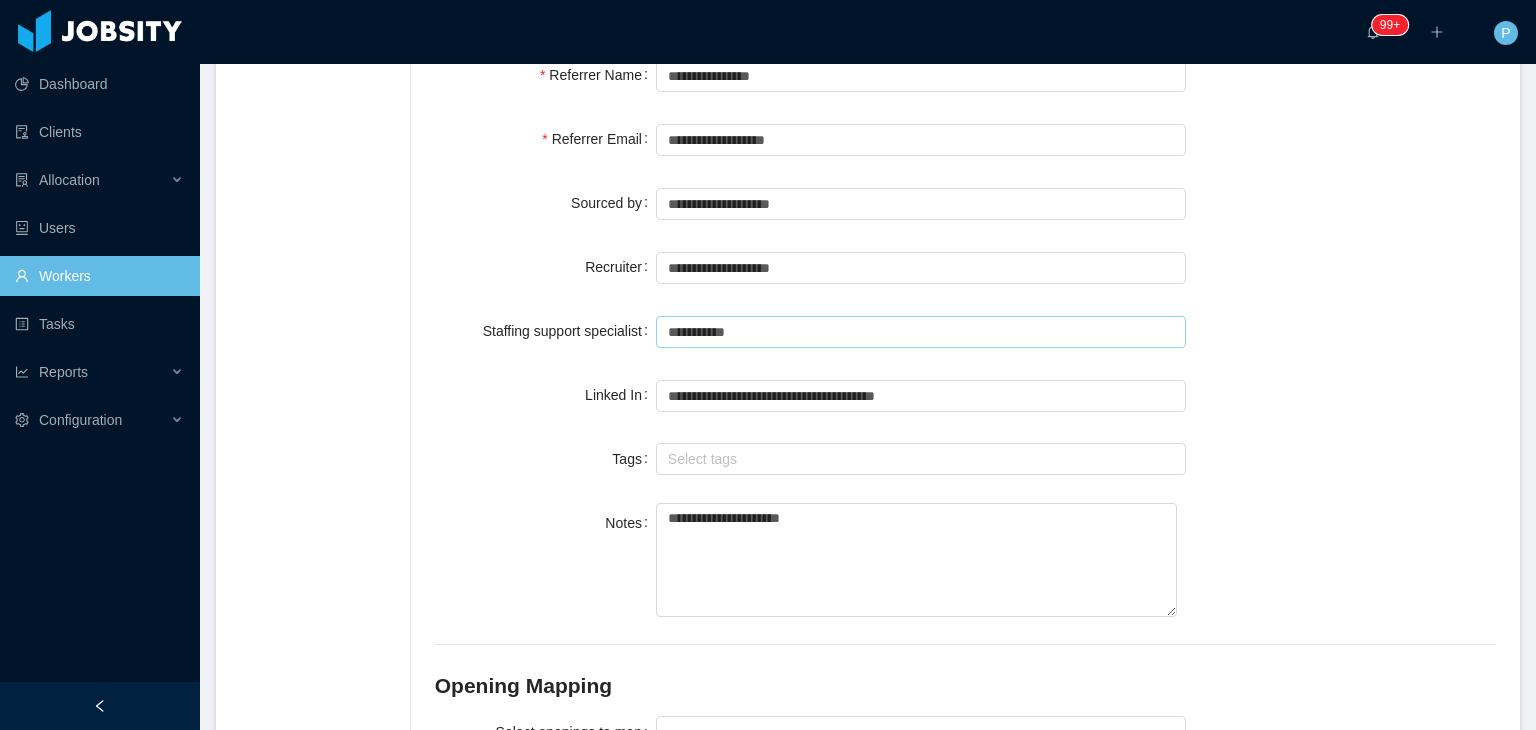 scroll, scrollTop: 1636, scrollLeft: 0, axis: vertical 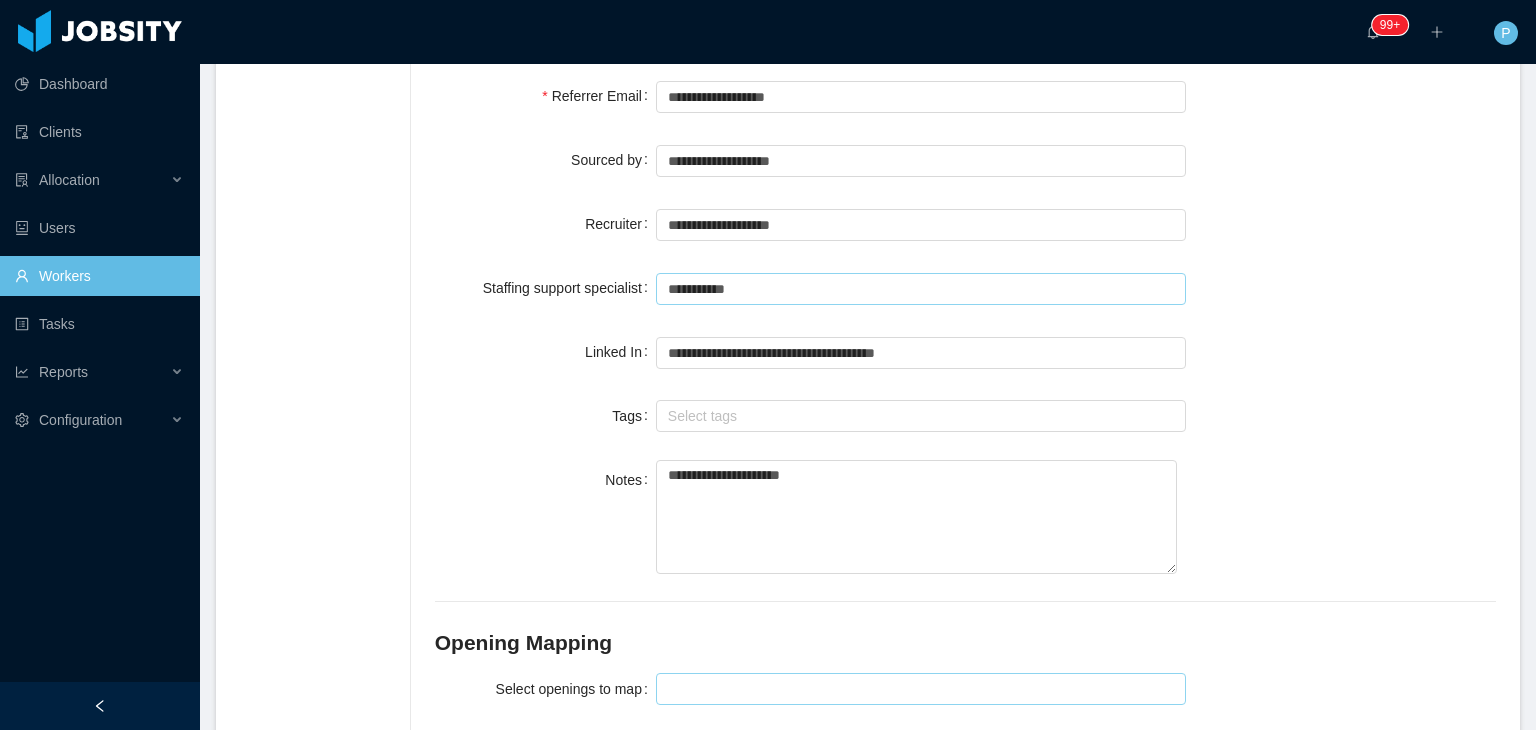 type on "**********" 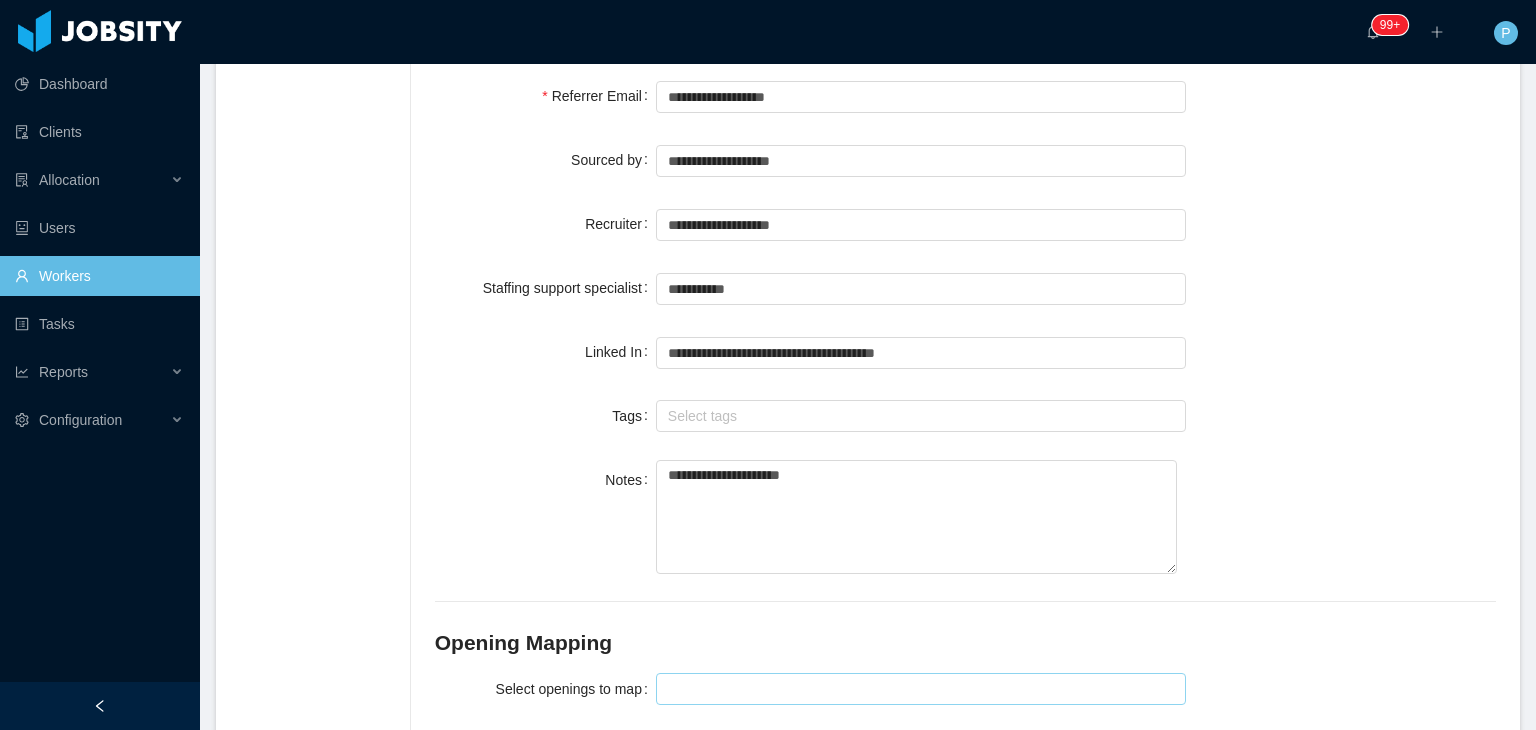 click at bounding box center (918, 689) 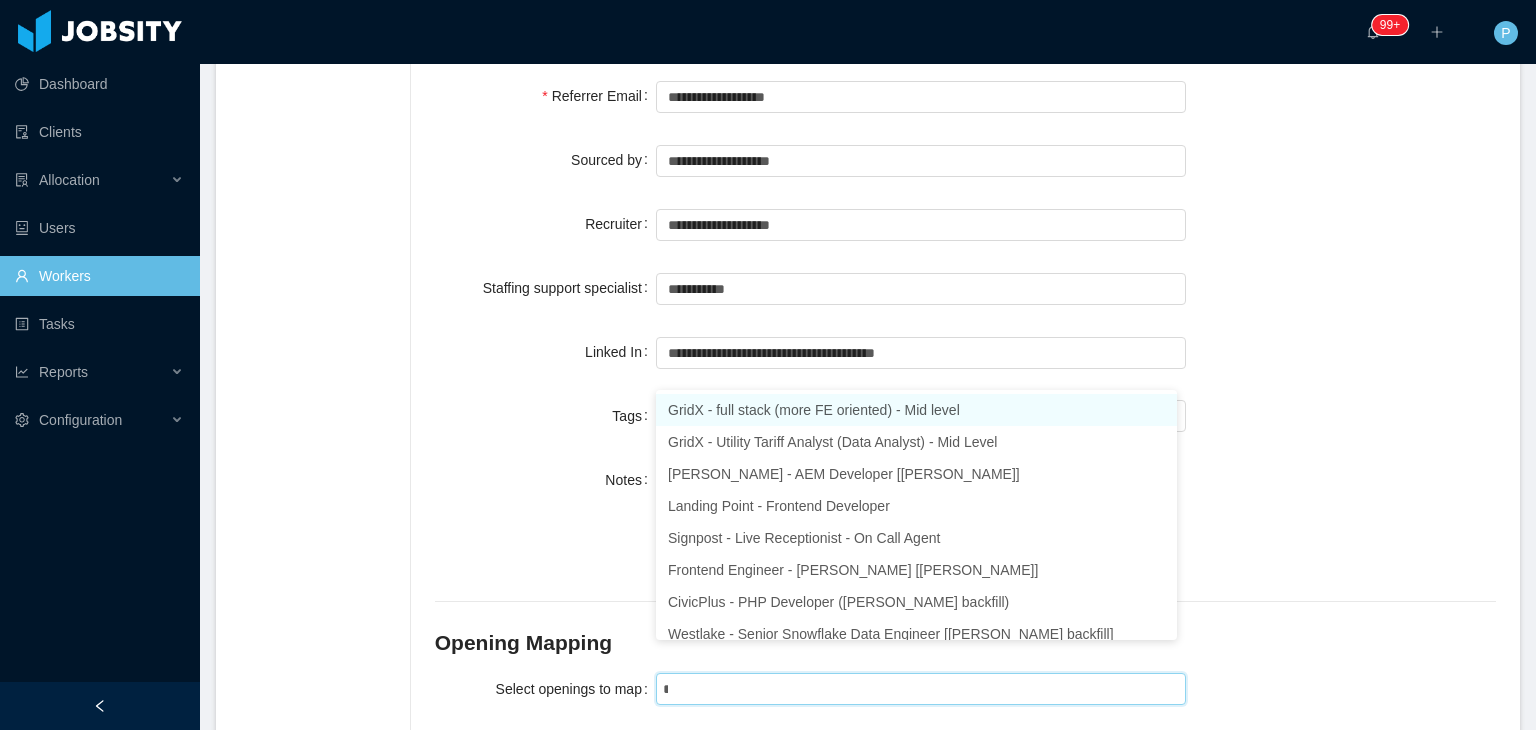 type on "**" 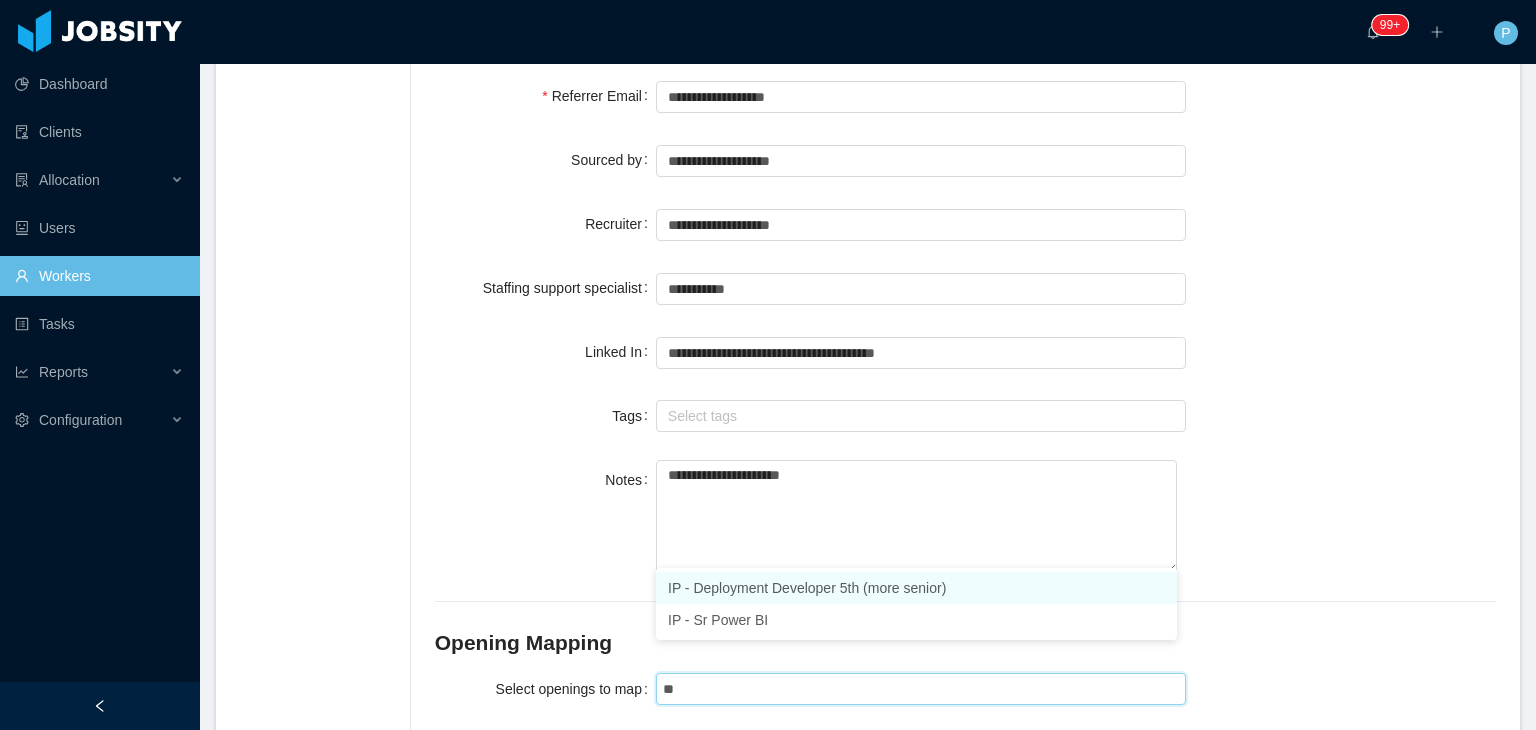 type 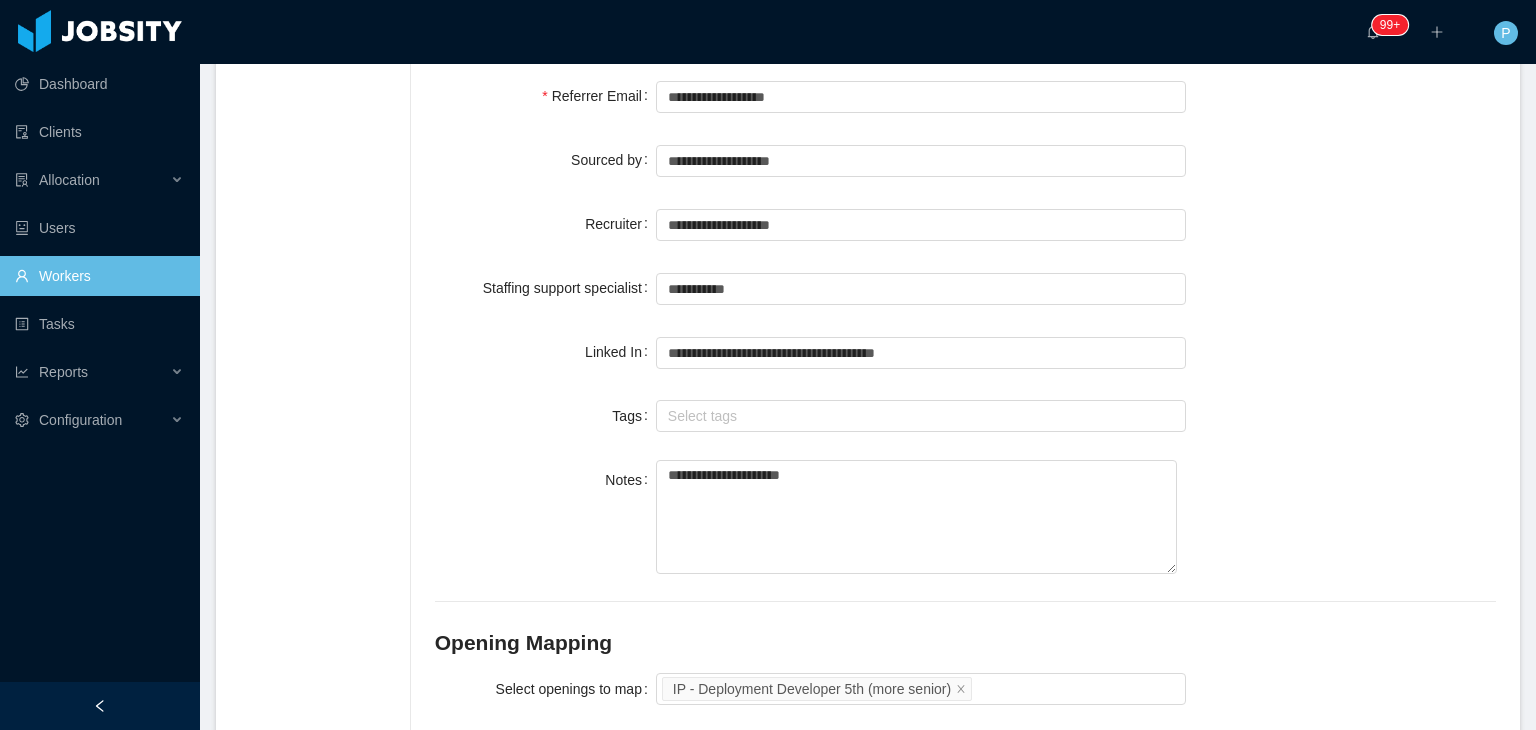 click on "**********" at bounding box center [965, -352] 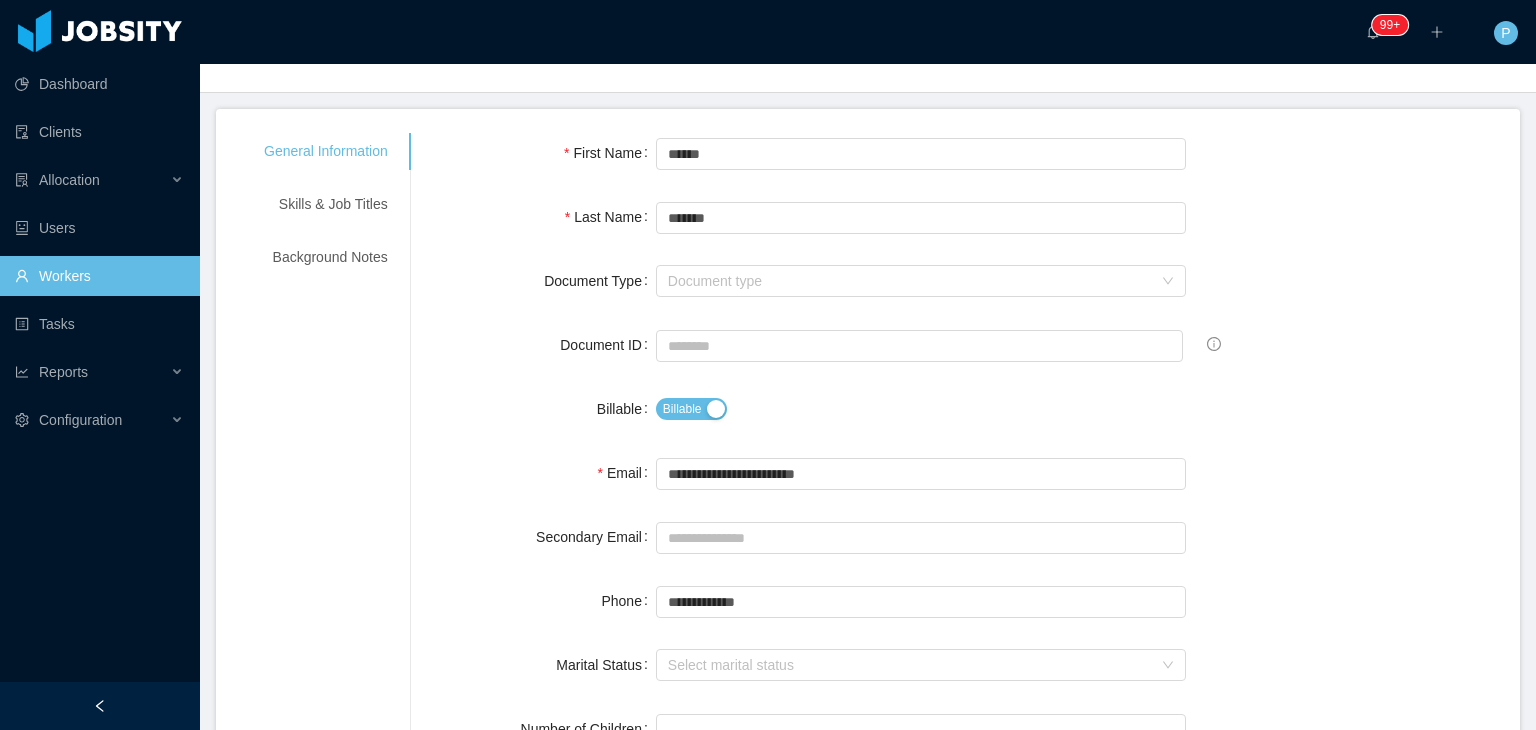 scroll, scrollTop: 0, scrollLeft: 0, axis: both 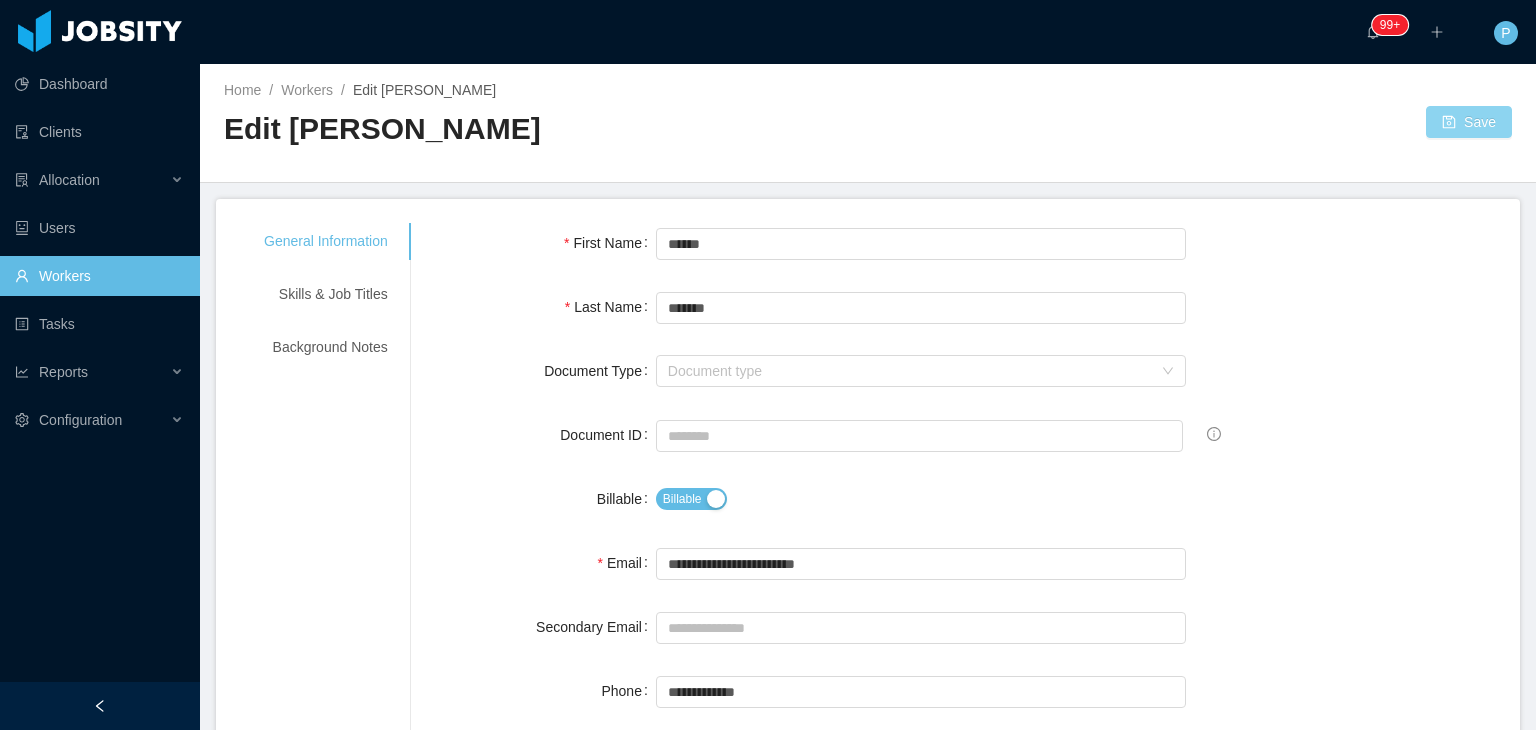 click on "Save" at bounding box center (1469, 122) 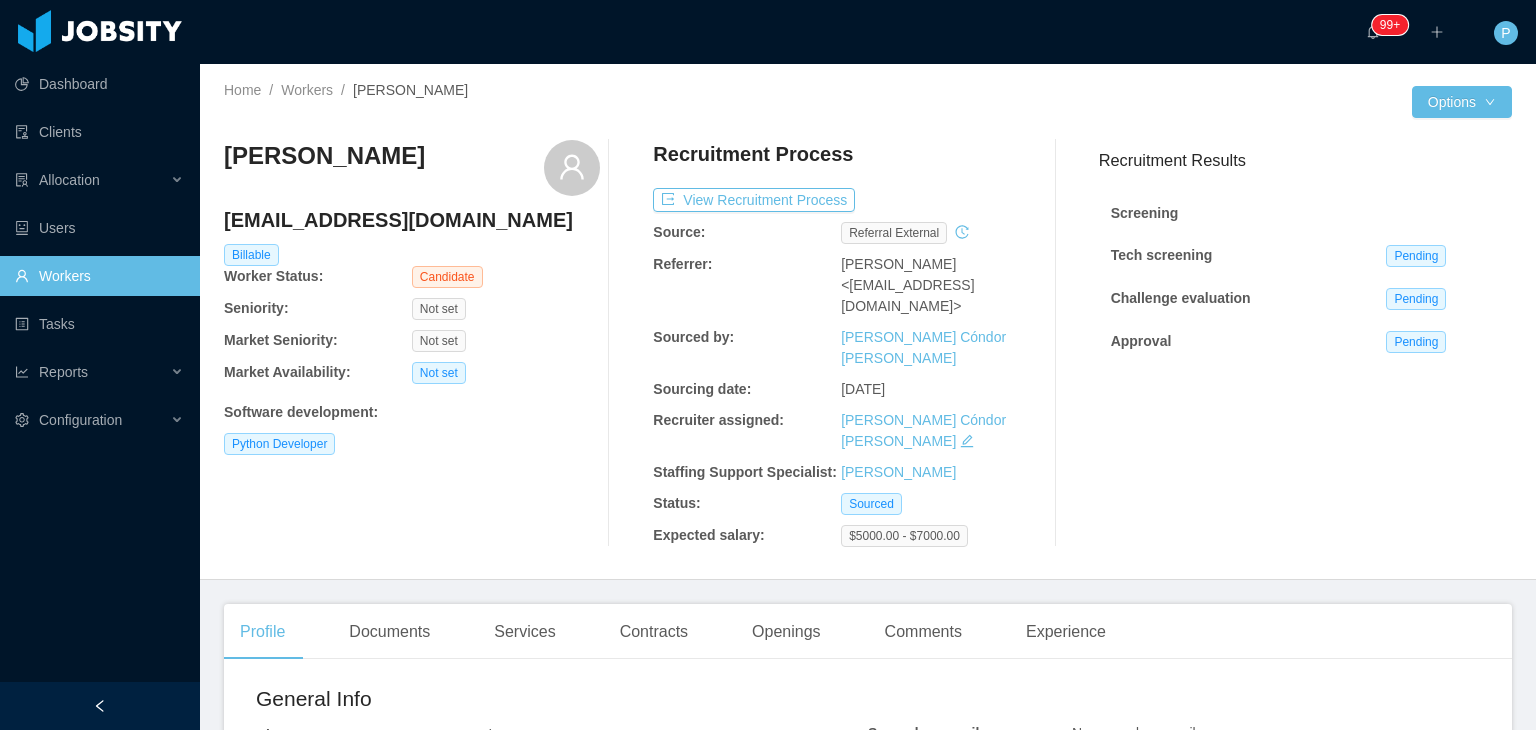 click on "Atilio Pereira atiliopereira@outlook.com  Billable  Worker Status: Candidate Seniority:  Not set  Market Seniority:  Not set  Market Availability: Not set Software development : Python Developer Recruitment Process View Recruitment Process Source: Referral external Referrer: Marcelo Elizeche  <melizeche@gmail.com> Sourced by: Paola Cóndor Andrade Sourcing date: Apr 2nd, 2025 Recruiter assigned: Paola Cóndor Andrade   Staffing Support Specialist: Omar Nieves Status: Sourced Expected salary: $5000.00 - $7000.00 Recruitment Results Screening
Tech screening
Pending Challenge evaluation
Pending Approval
Pending" at bounding box center (868, 343) 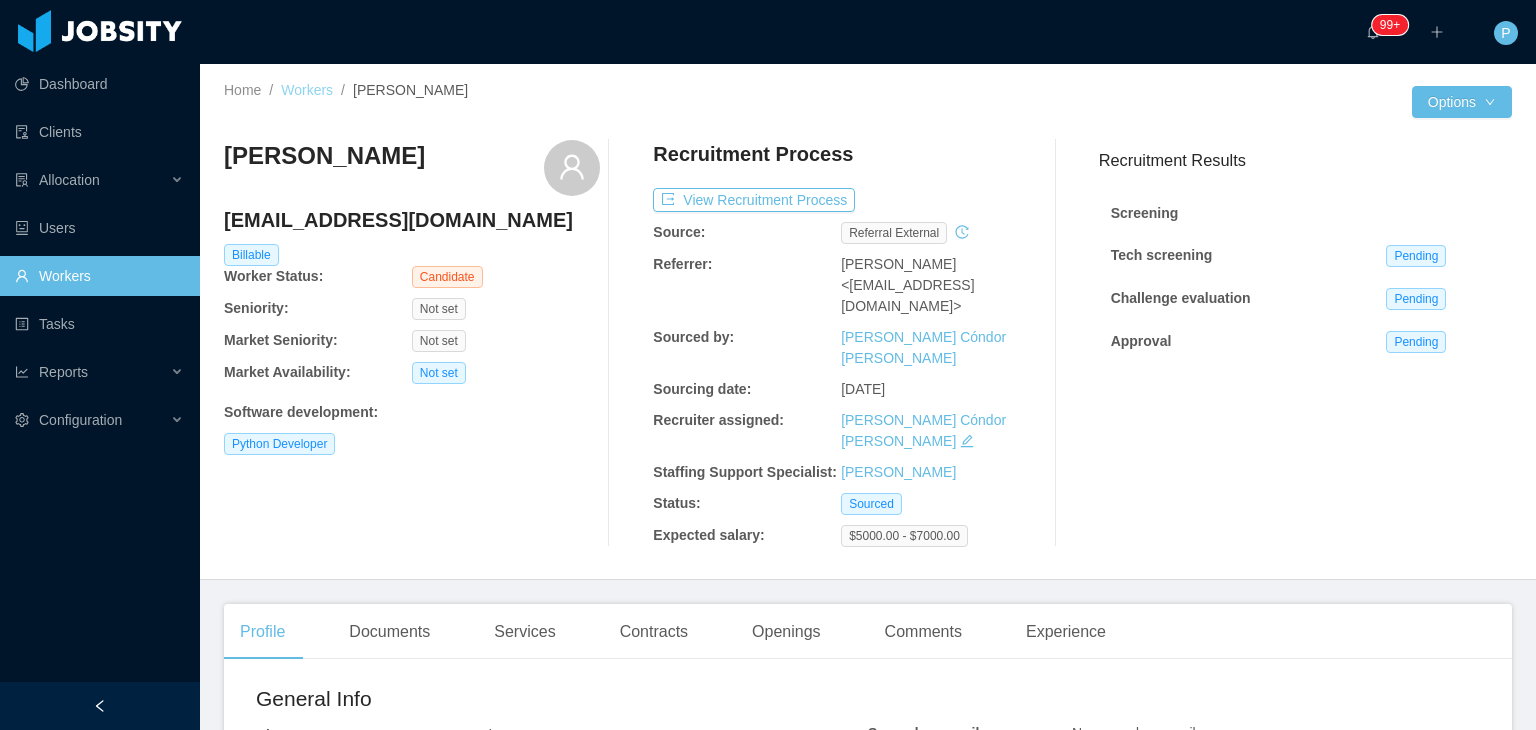 click on "Workers" at bounding box center (307, 90) 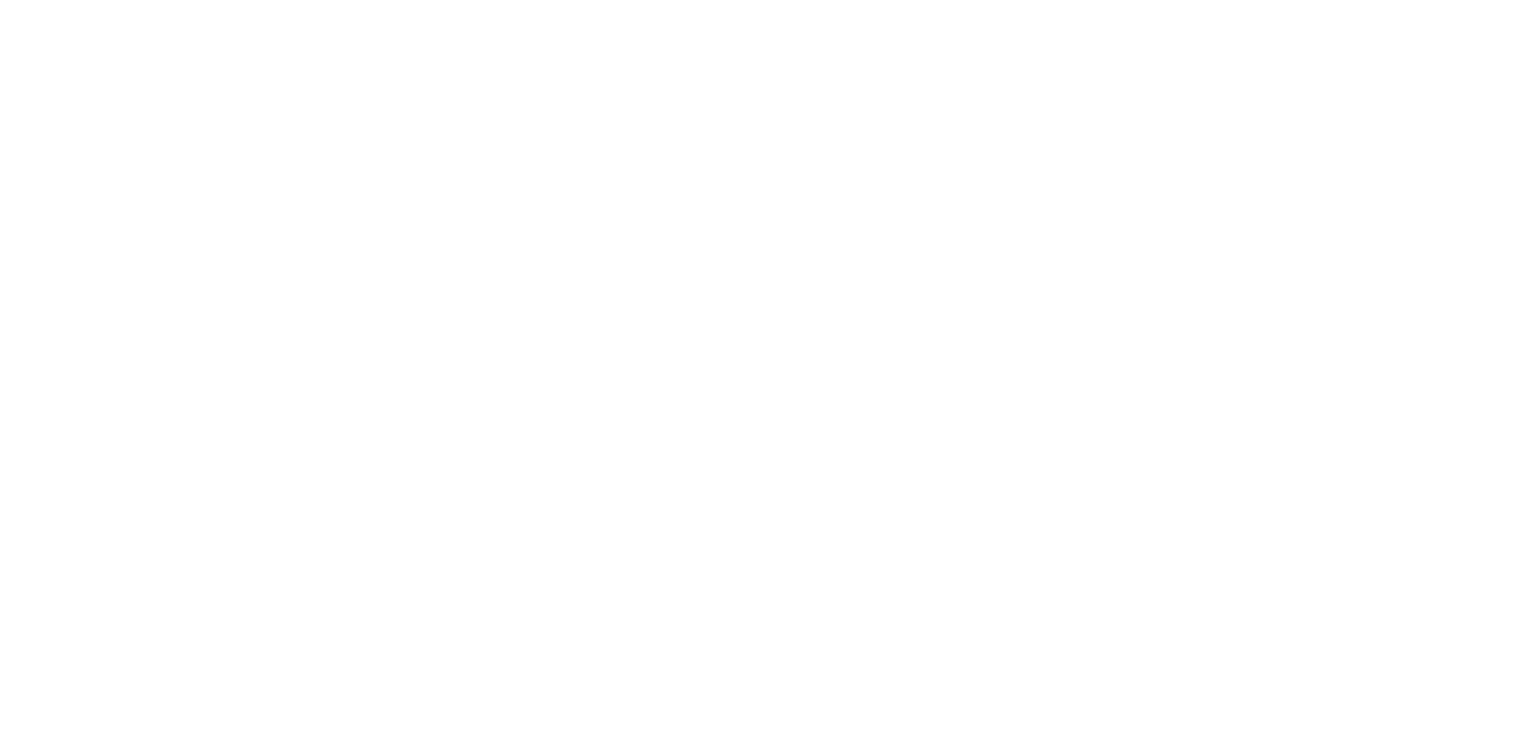 scroll, scrollTop: 0, scrollLeft: 0, axis: both 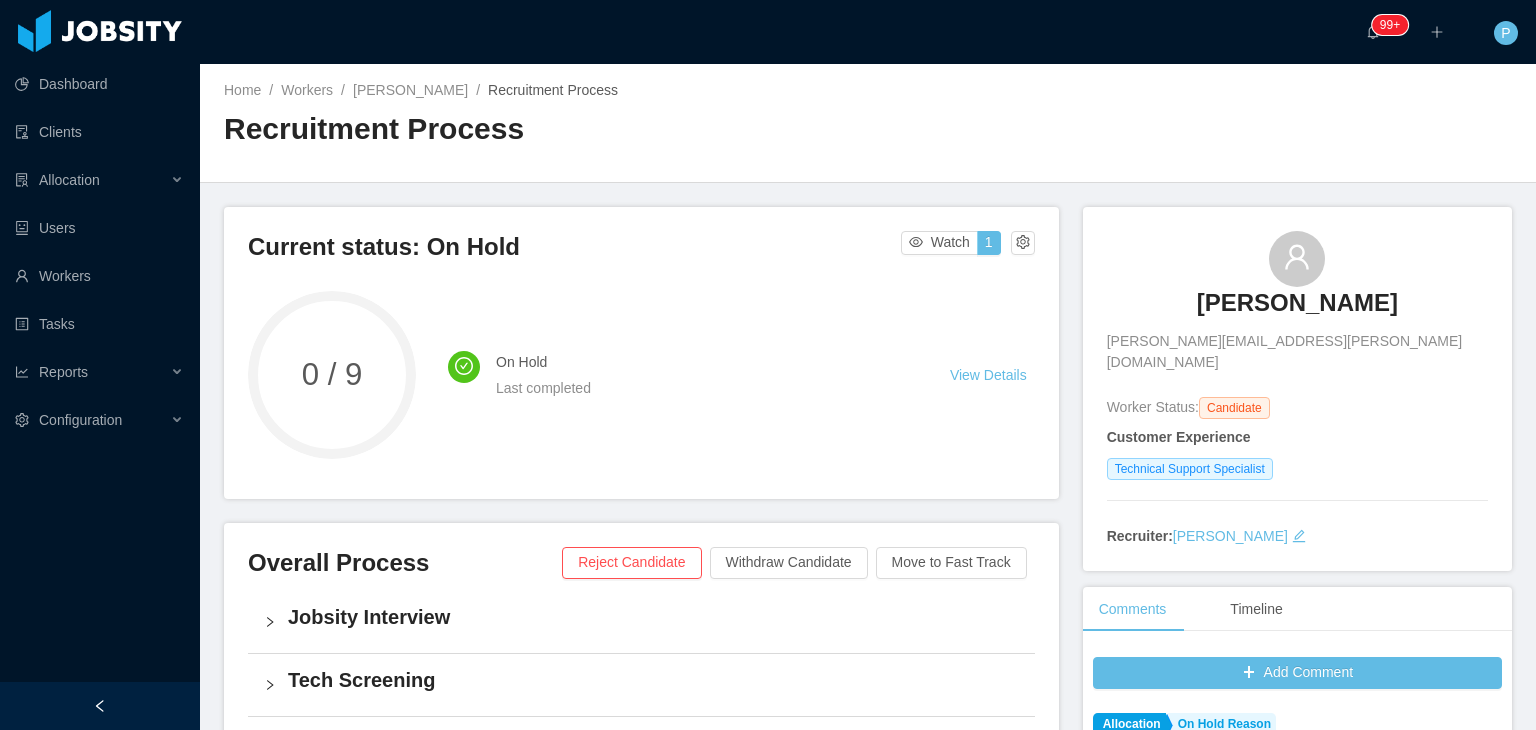 click on "Home / Workers / [PERSON_NAME] / Recruitment Process / Recruitment Process Current status: On Hold Watch 1 0 / 9 On Hold Last completed View Details Overall Process Reject Candidate Withdraw Candidate Move to Fast Track Jobsity Interview Tech Screening Challenge Approval Pre-hiring Hiring Additional Challenges Add Challenge [PERSON_NAME] [PERSON_NAME][EMAIL_ADDRESS][PERSON_NAME][DOMAIN_NAME] Worker Status:   Candidate Customer Experience Technical Support Specialist Recruiter:  [PERSON_NAME]   Comments Timeline Add Comment Allocation On Hold Reason [PERSON_NAME] [DATE] 10:35 AM Candidate On Hold Comment: he needs a 1 month notice, but maybe he could work in the future  Reason: Cultural fit for the position mapped .st2{fill:#2a2522} Neutral Allocation On Hold Reason System [DATE] 10:35 AM Candidate On Hold was completed and the on hold email to candidate was not sent. Recruitment Interview [PERSON_NAME] [DATE] 9:41 AM Jobsity Interview Comment:  .st2{fill:#2a2522} Neutral Copyright Jobsity © - 2025" at bounding box center [868, 397] 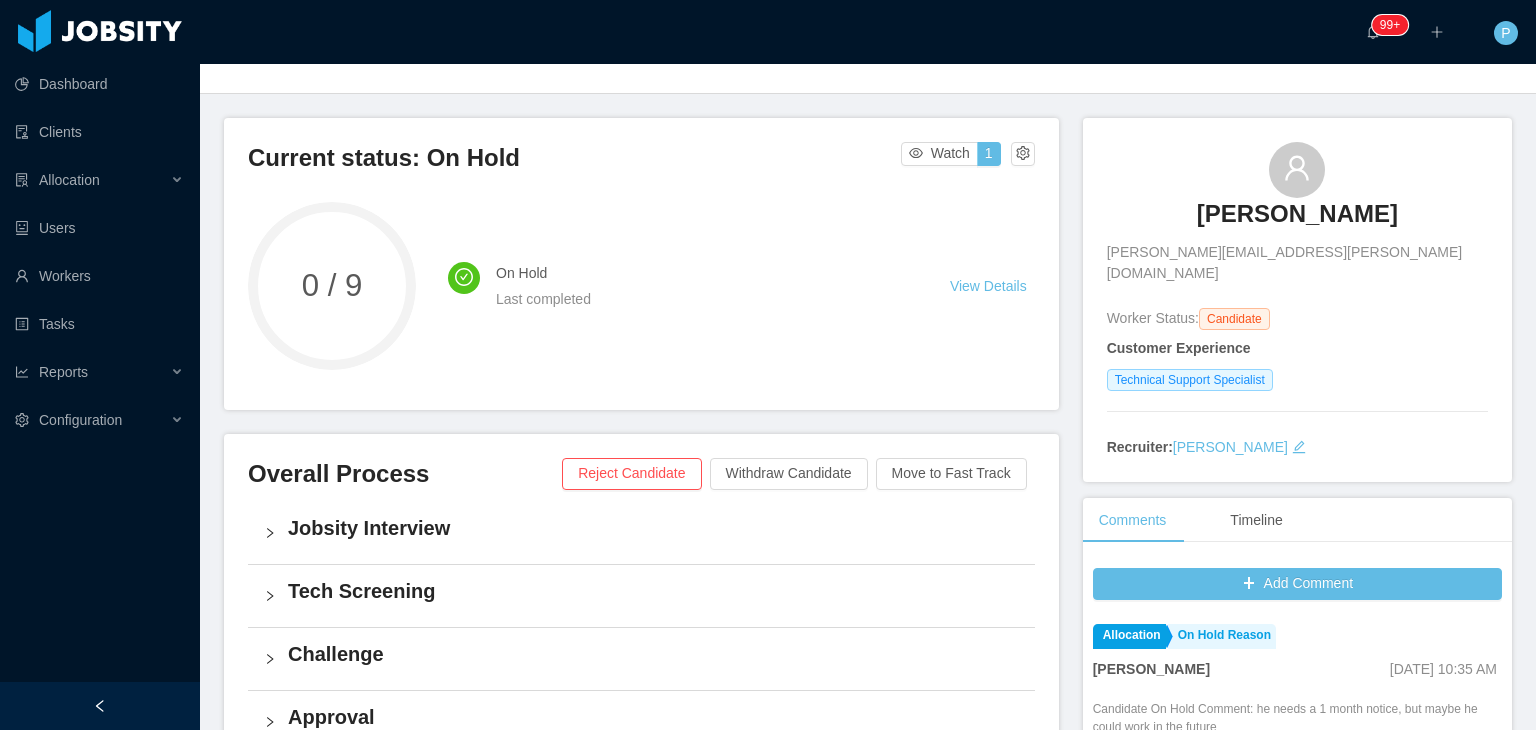 scroll, scrollTop: 0, scrollLeft: 0, axis: both 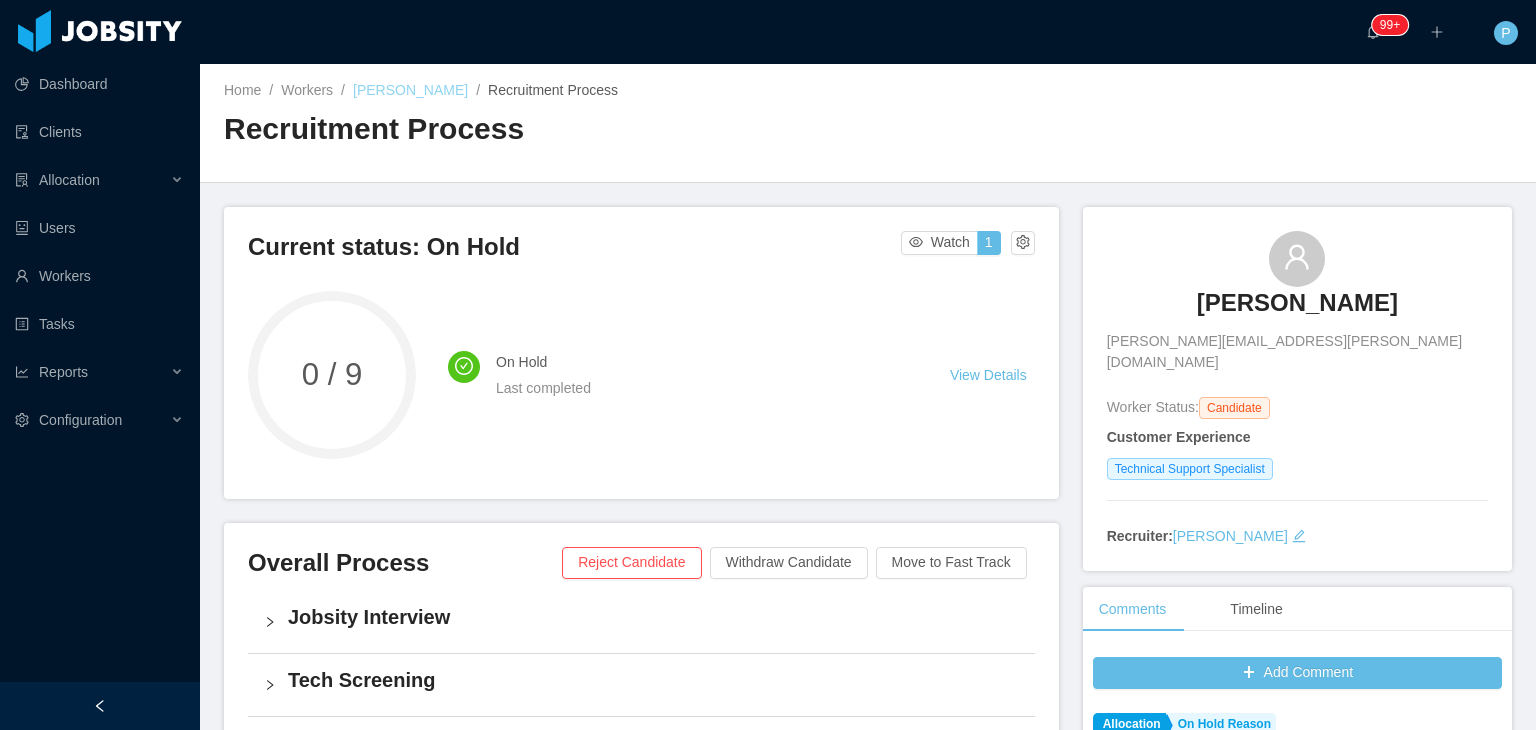 click on "Amilcar Reyes" at bounding box center [410, 90] 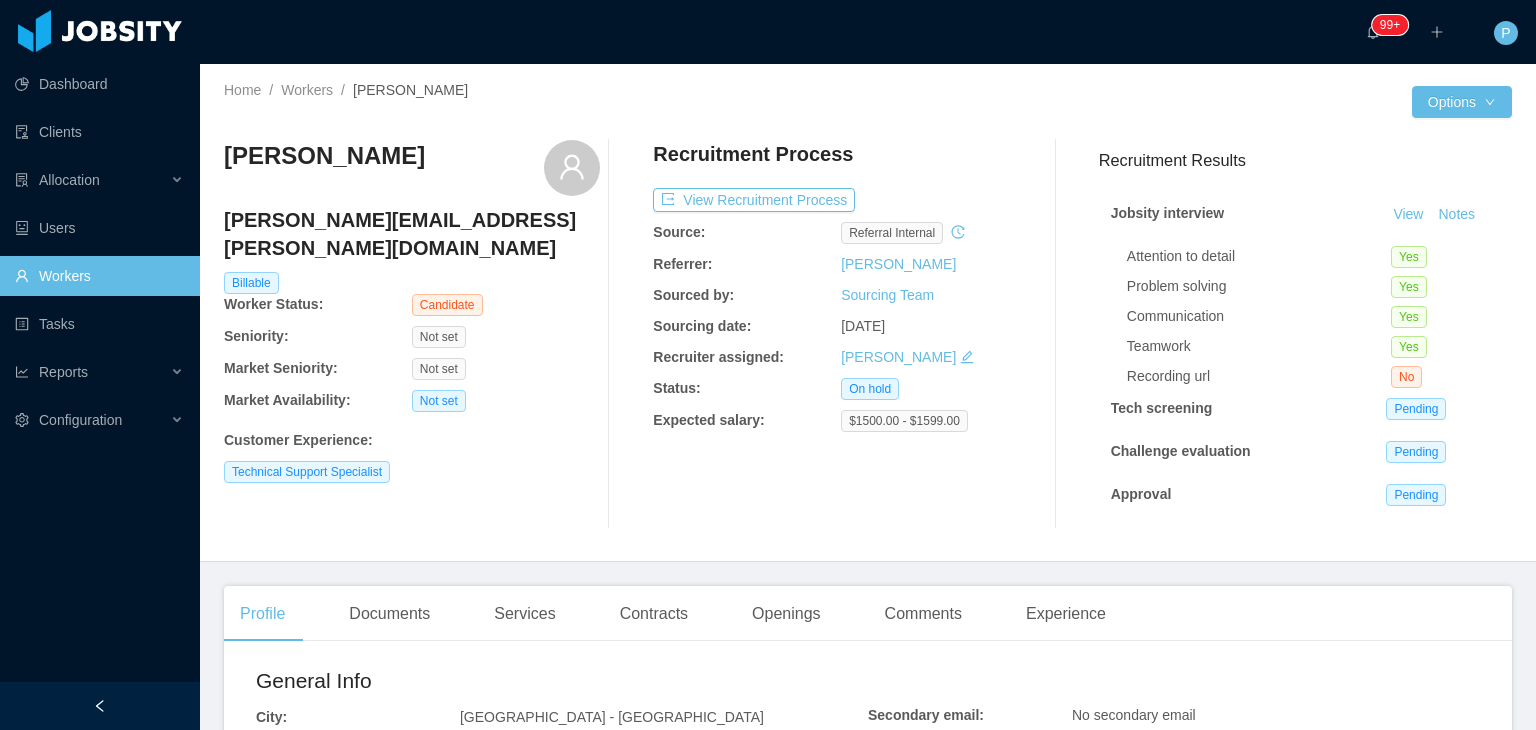 click on "Referral internal" at bounding box center [903, 232] 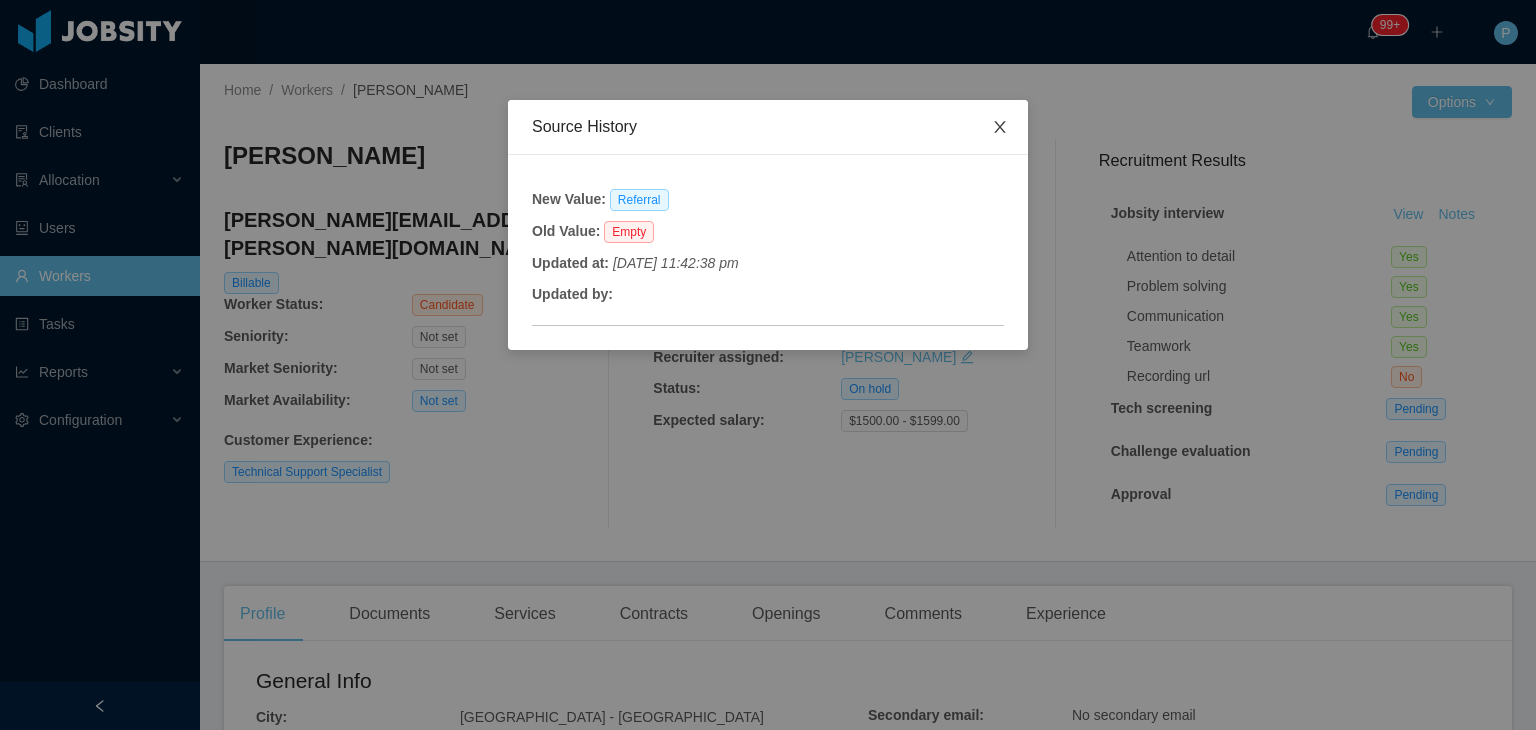click at bounding box center [1000, 128] 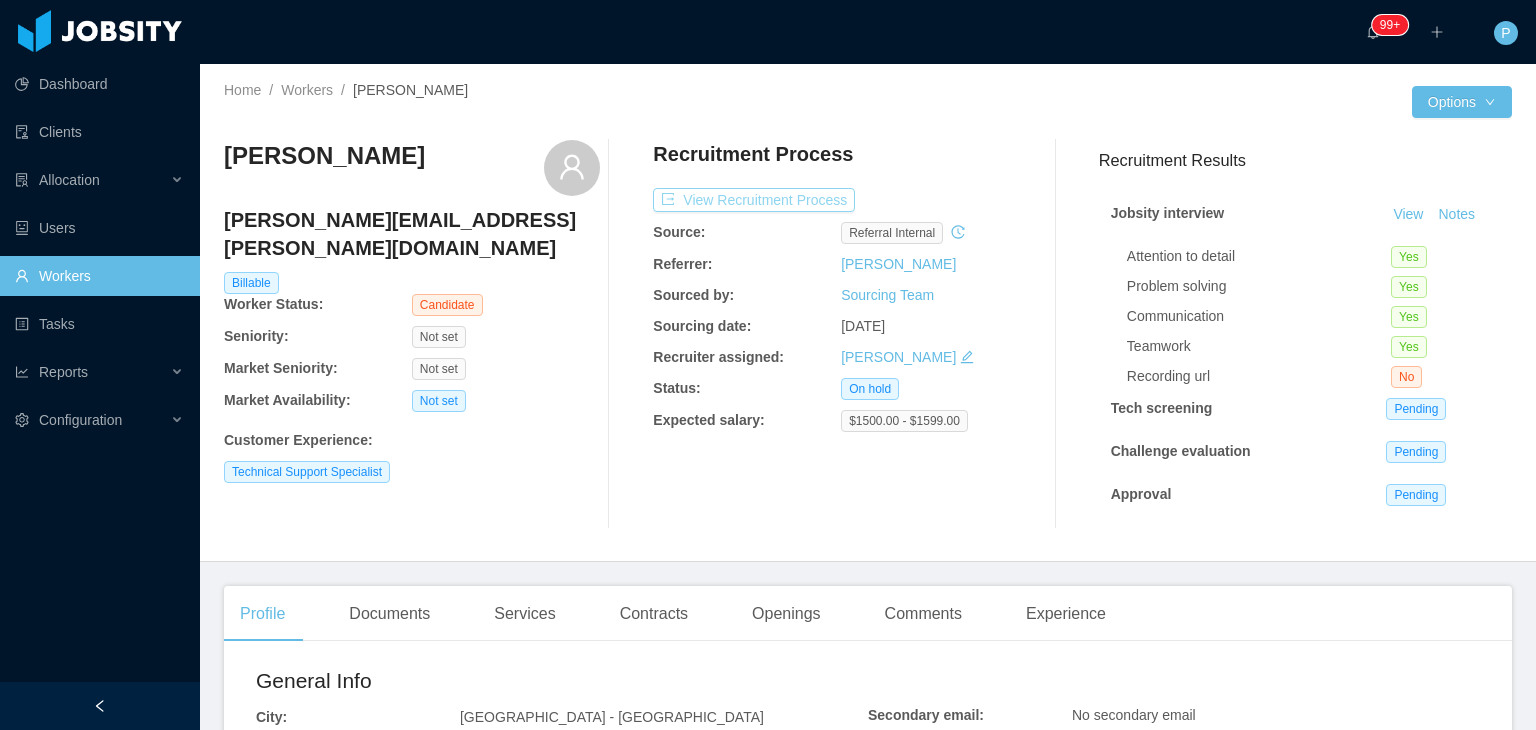 click on "View Recruitment Process" at bounding box center [754, 200] 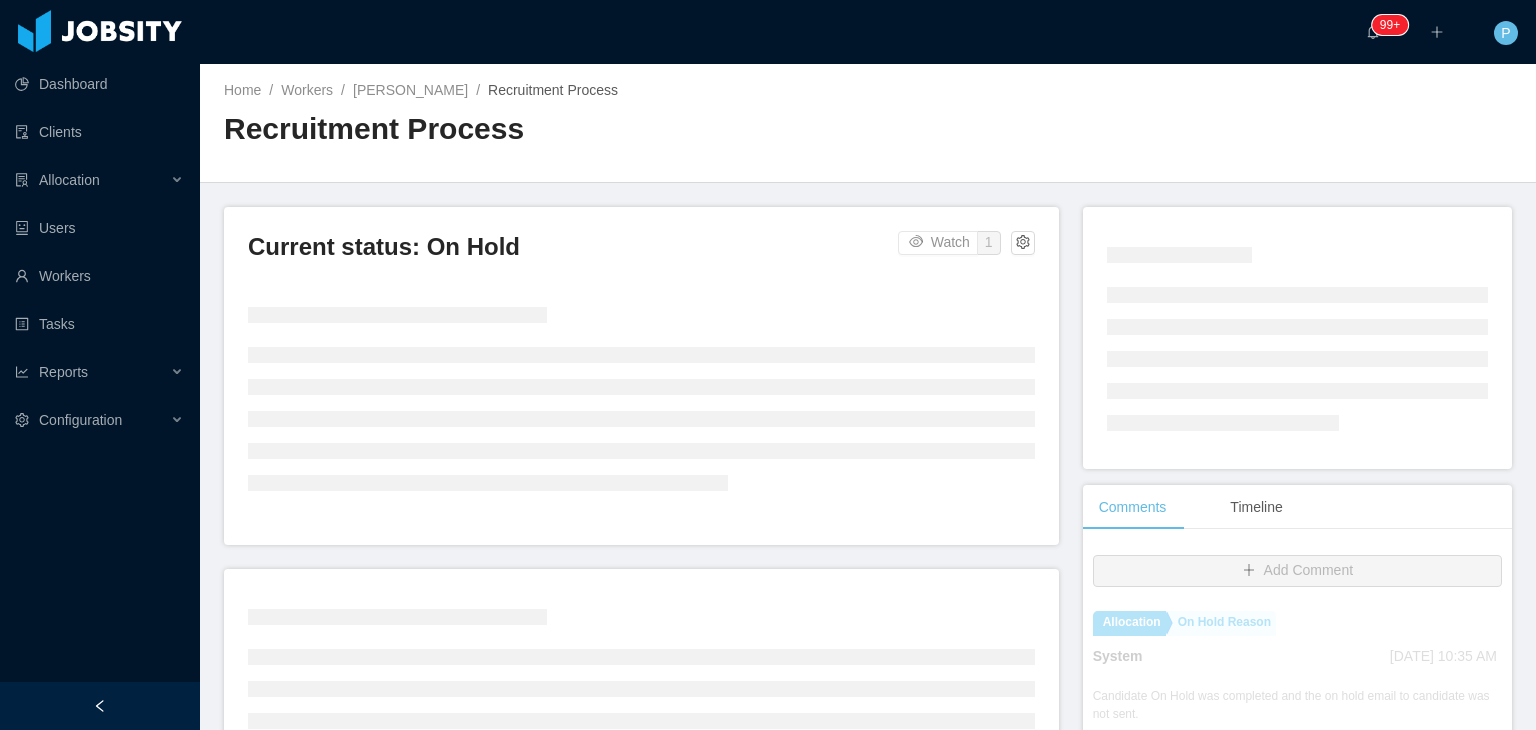click on "Home / Workers / Amilcar Reyes / Recruitment Process / Recruitment Process" at bounding box center (868, 123) 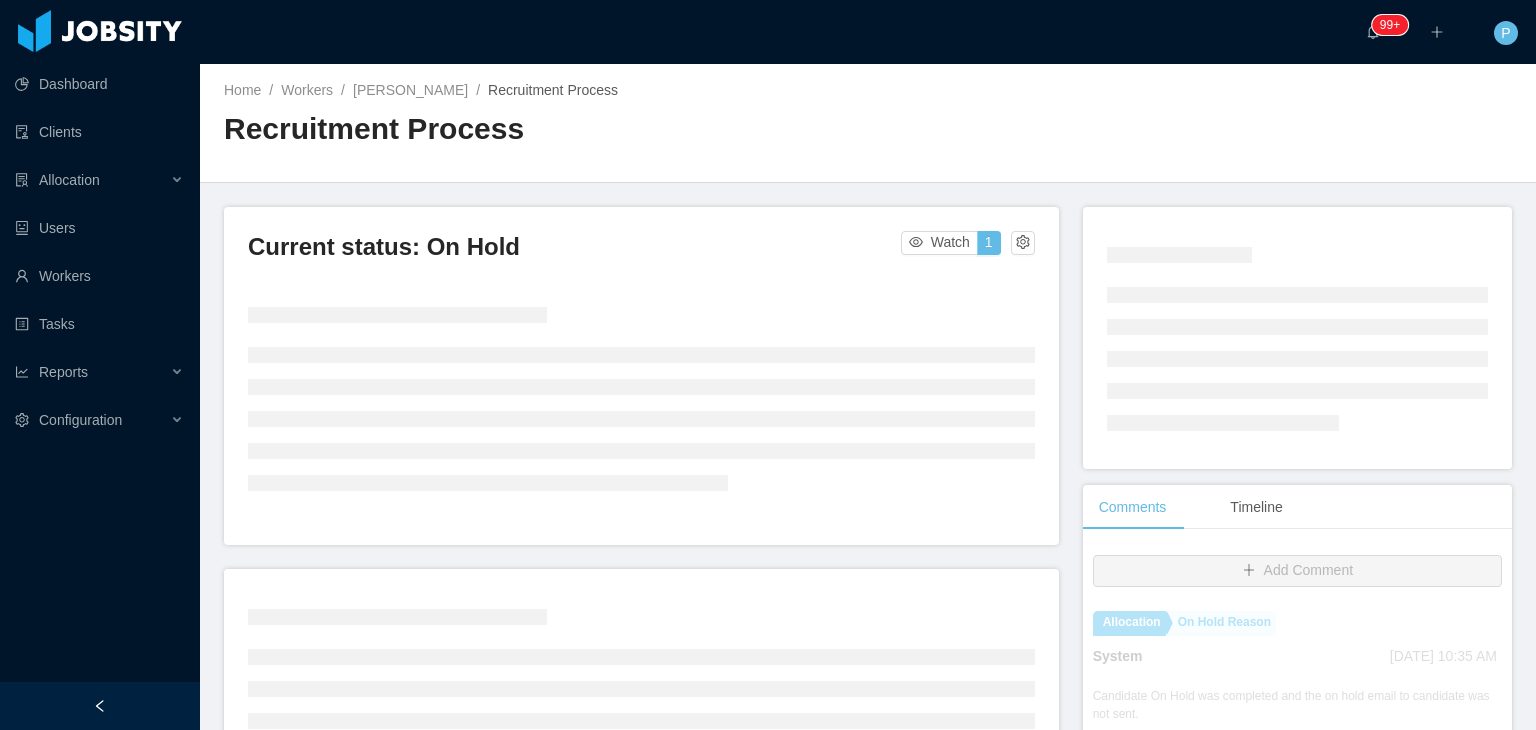 click on "Current status: On Hold Watch 1" at bounding box center (653, 662) 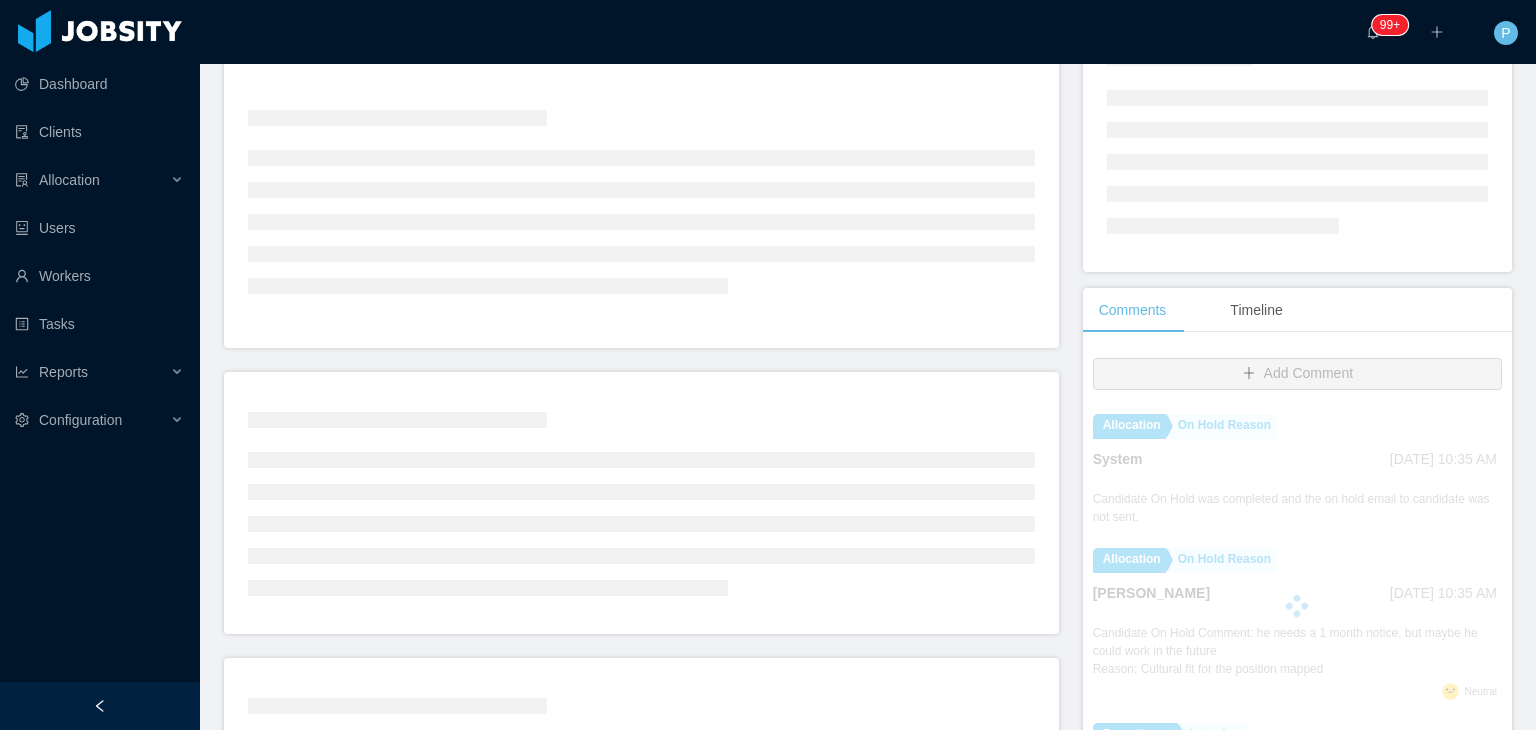 scroll, scrollTop: 200, scrollLeft: 0, axis: vertical 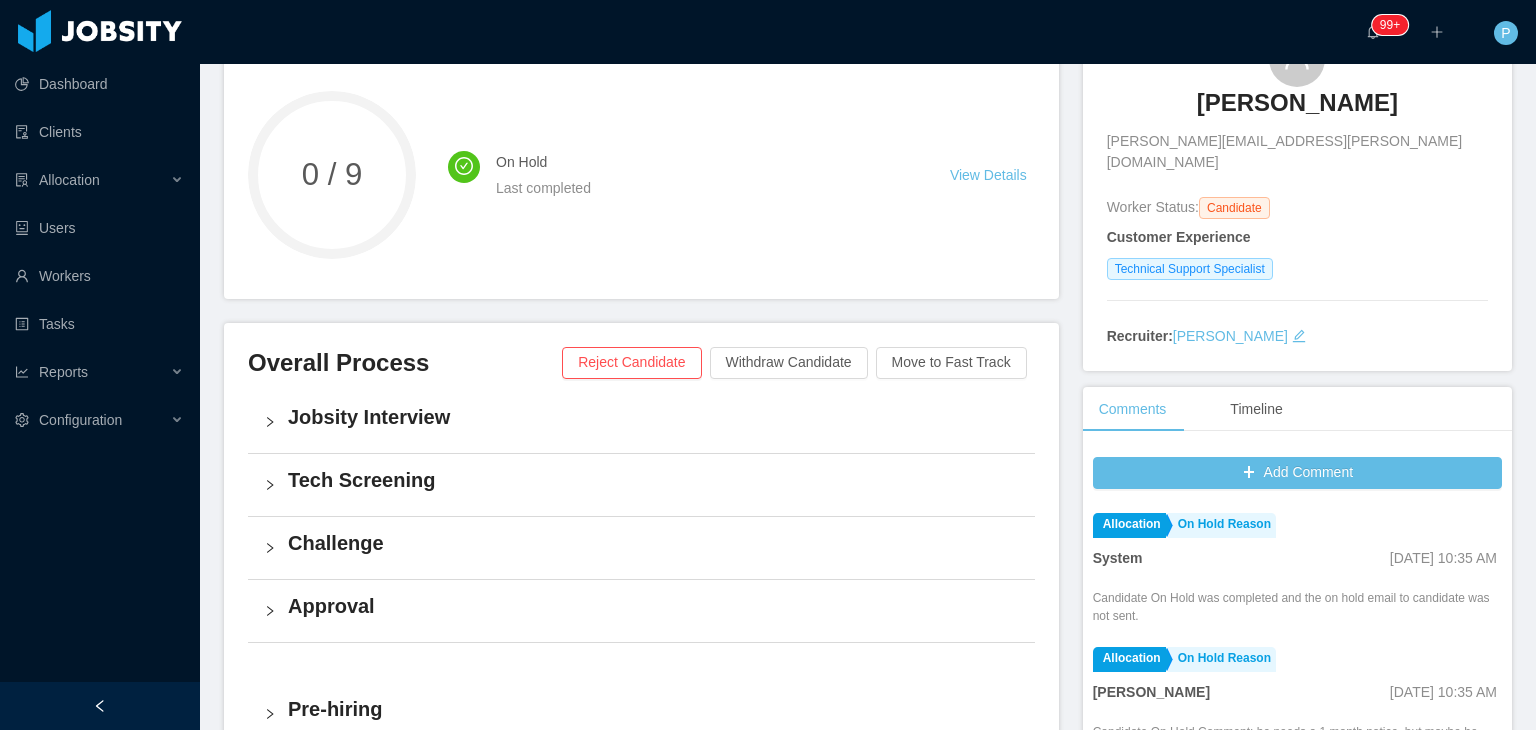 click on "Current status: On Hold Watch 1 0 / 9 On Hold Last completed View Details Overall Process Reject Candidate Withdraw Candidate Move to Fast Track Jobsity Interview Tech Screening Challenge Approval Pre-hiring Hiring Additional Challenges Add Challenge" at bounding box center (653, 478) 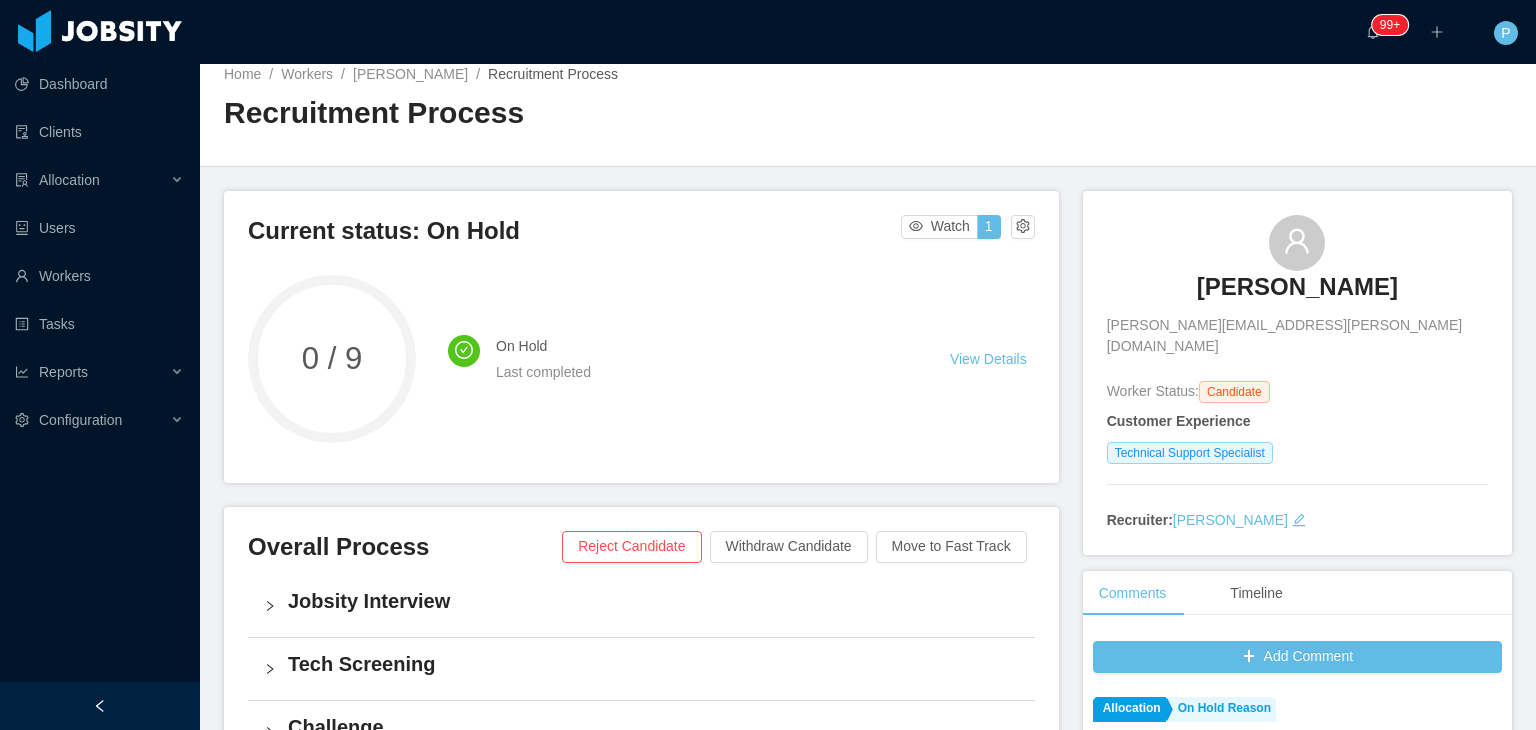 scroll, scrollTop: 0, scrollLeft: 0, axis: both 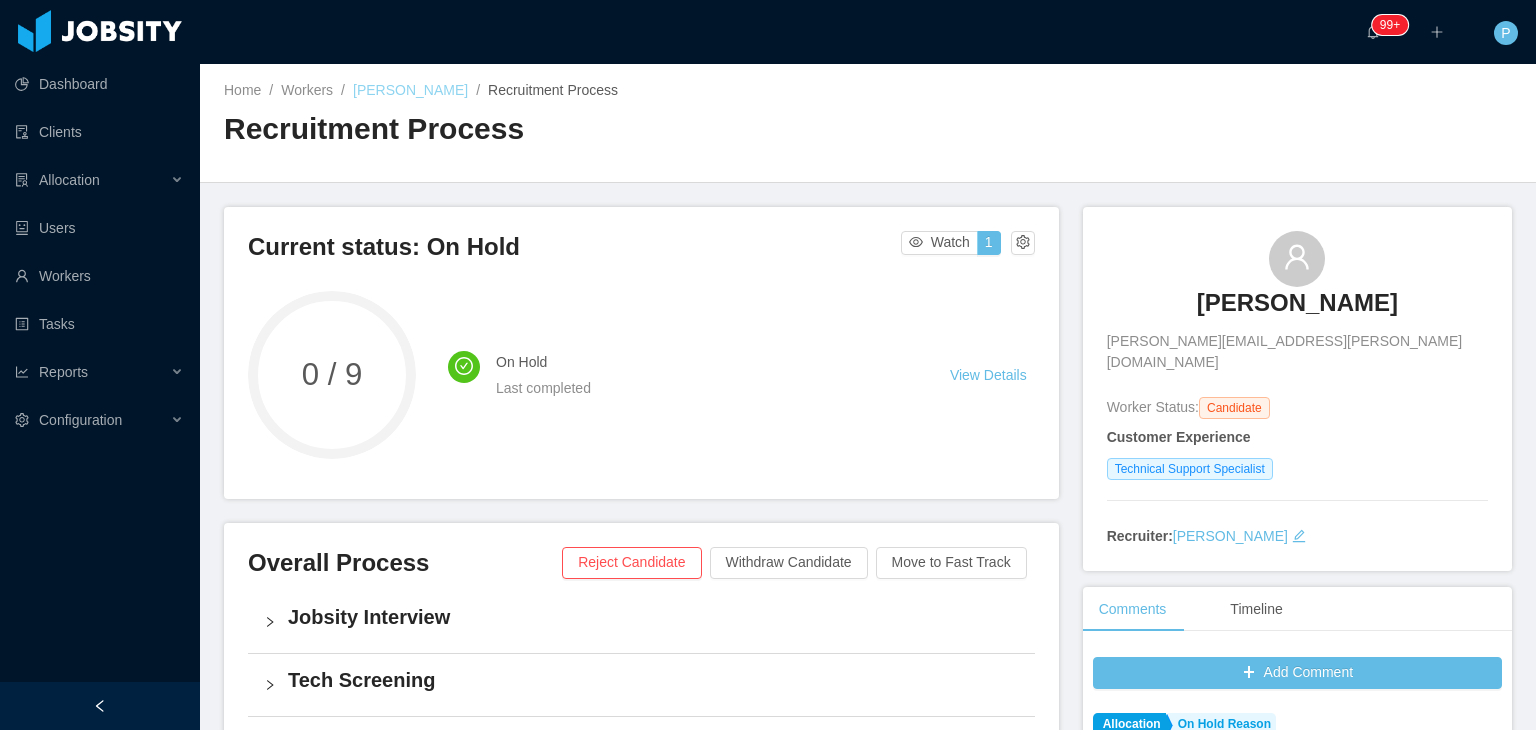 click on "Amilcar Reyes" at bounding box center (410, 90) 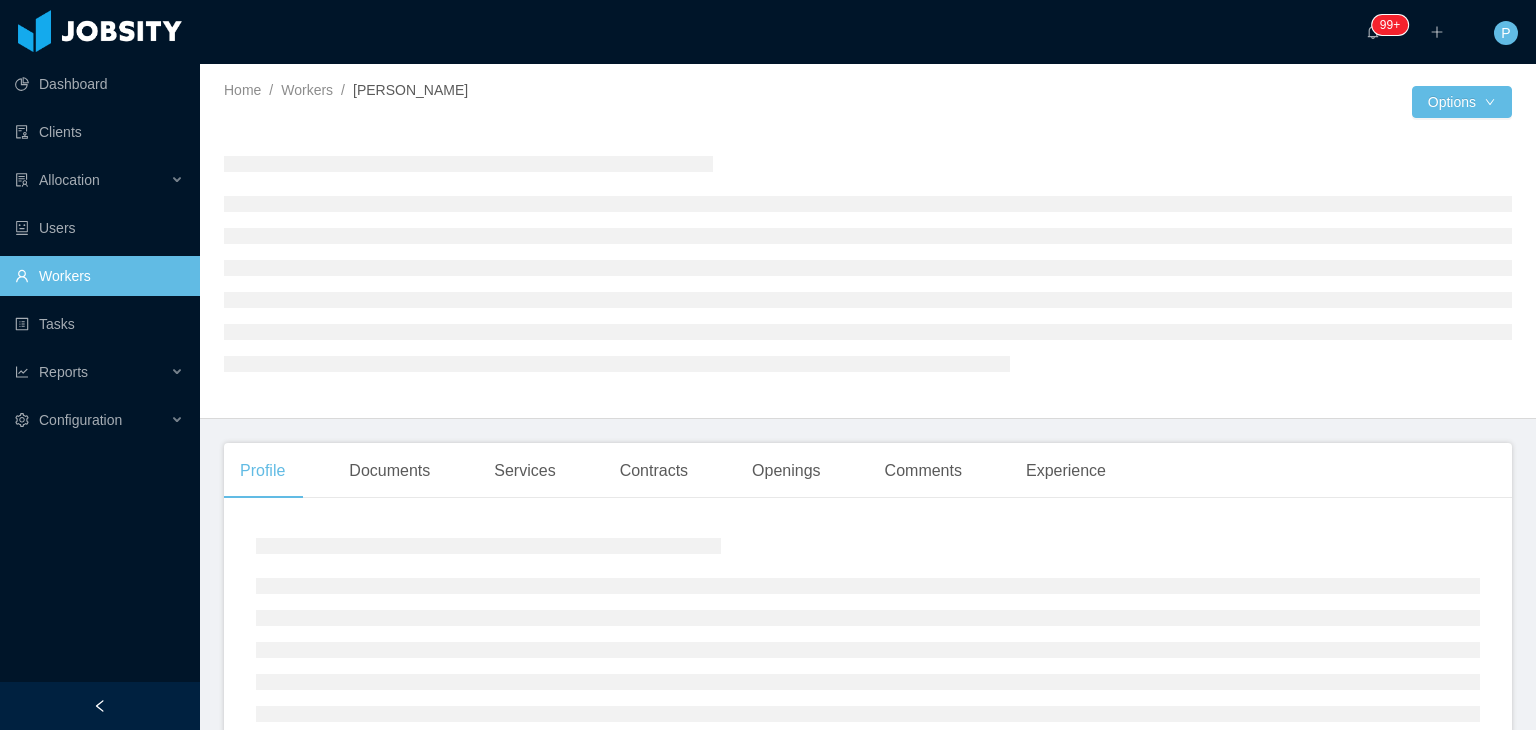 click on "Home / Workers / Amilcar Reyes /" at bounding box center [546, 90] 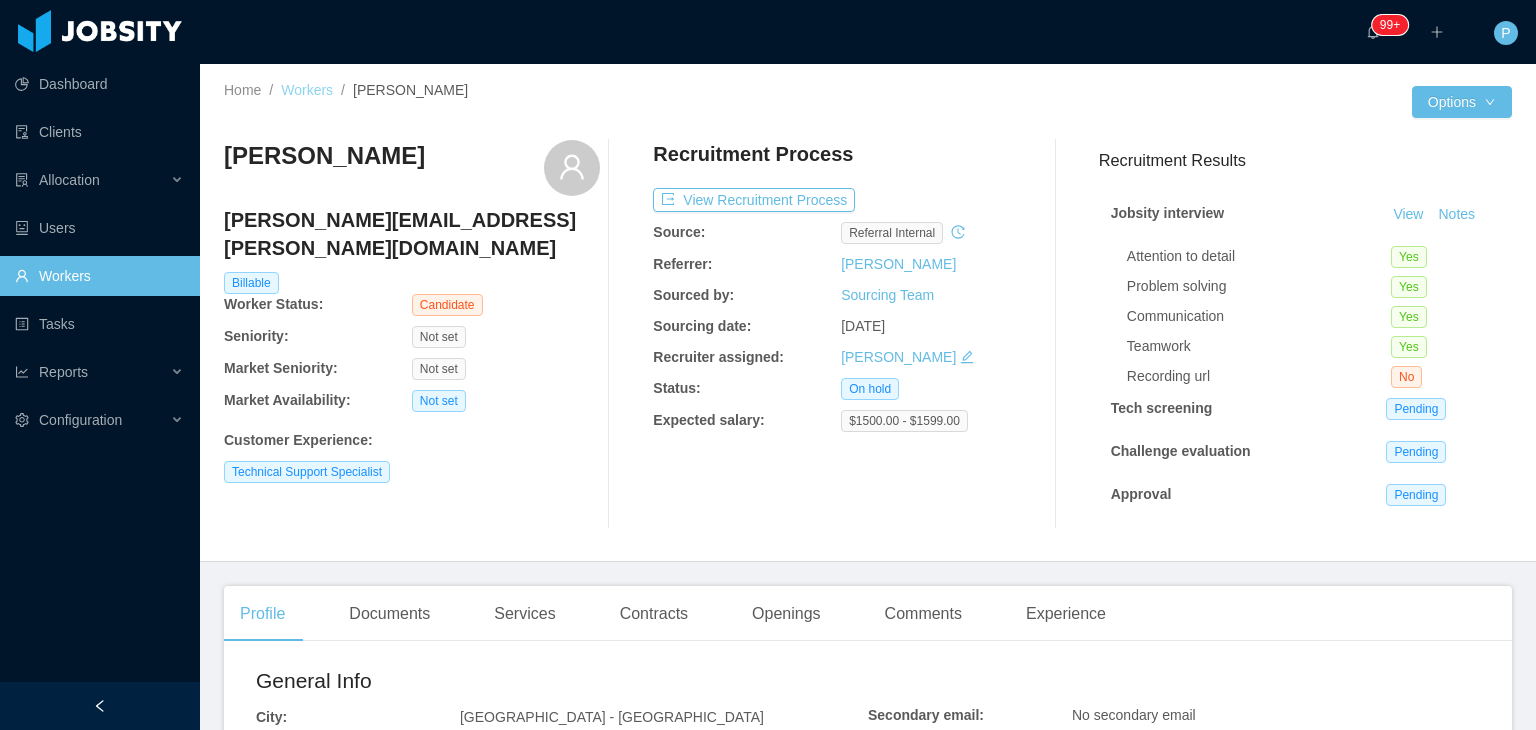 click on "Workers" at bounding box center [307, 90] 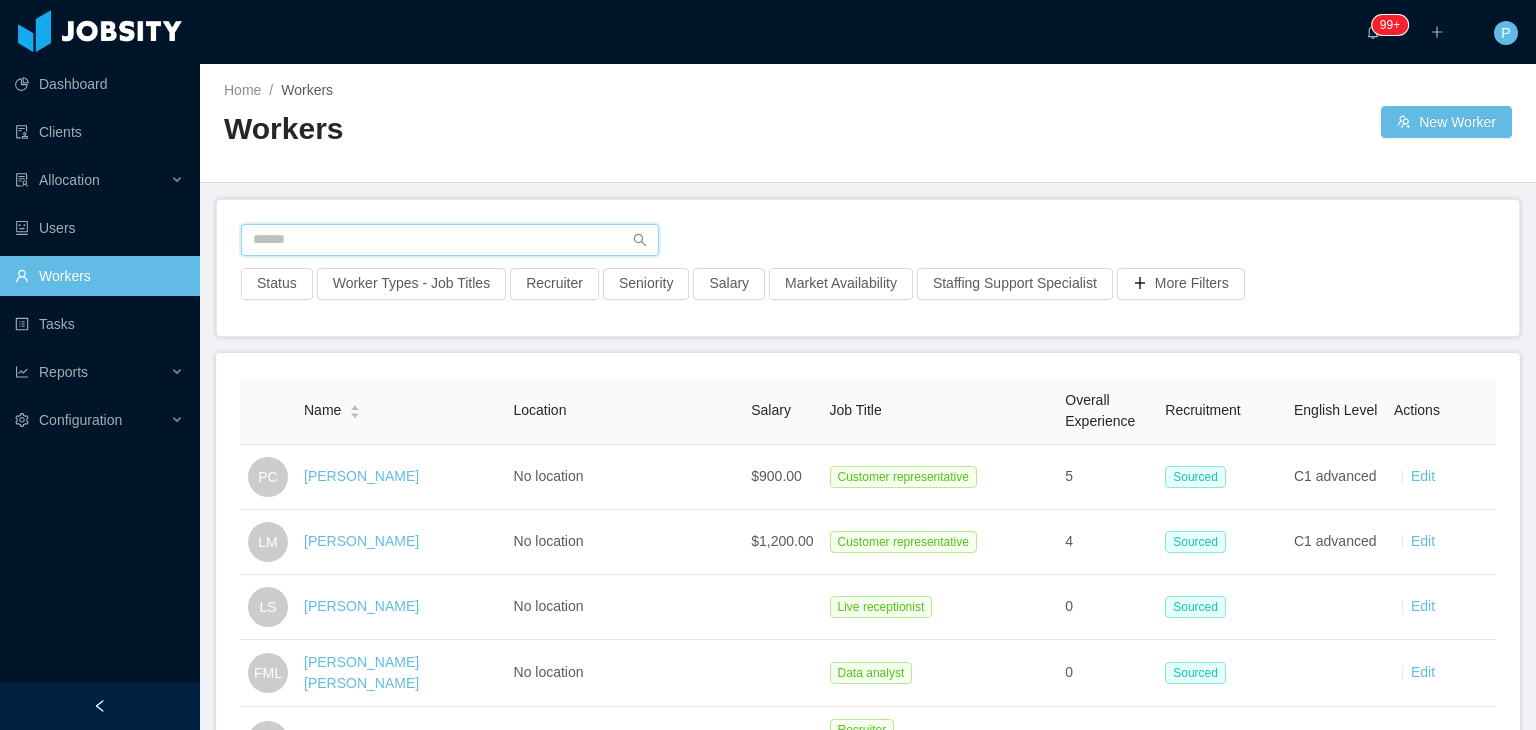 click at bounding box center (450, 240) 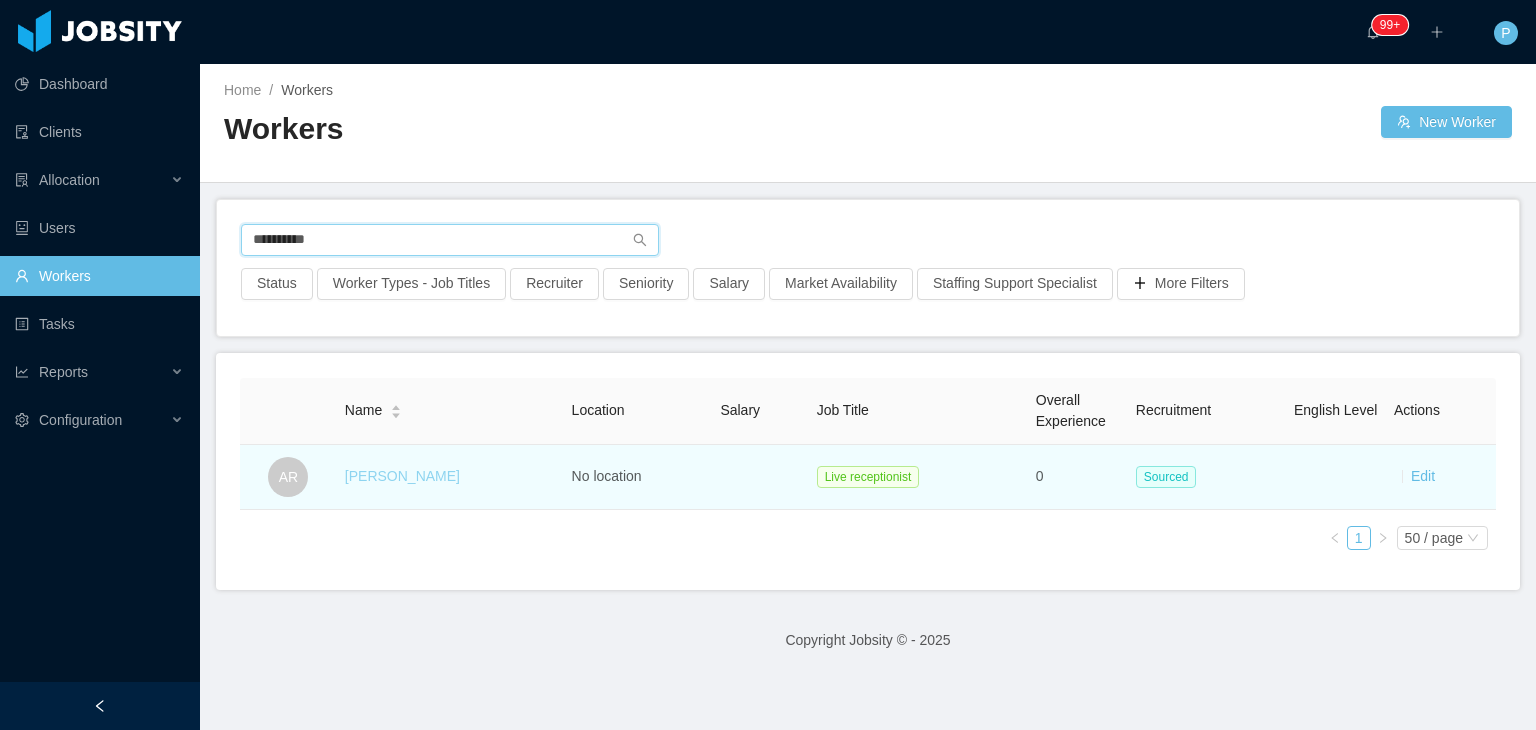 type on "**********" 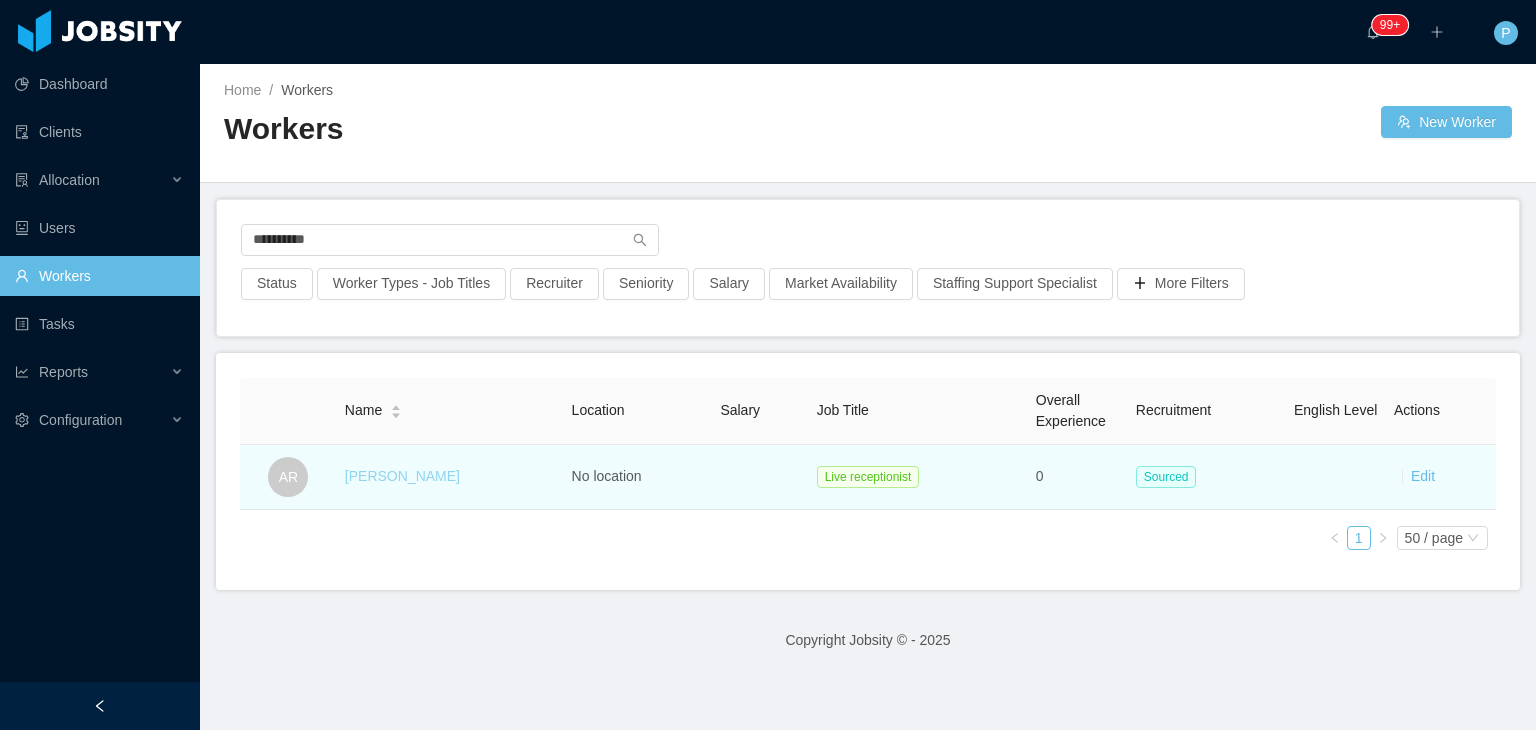 click on "Anna Rojas" at bounding box center [402, 476] 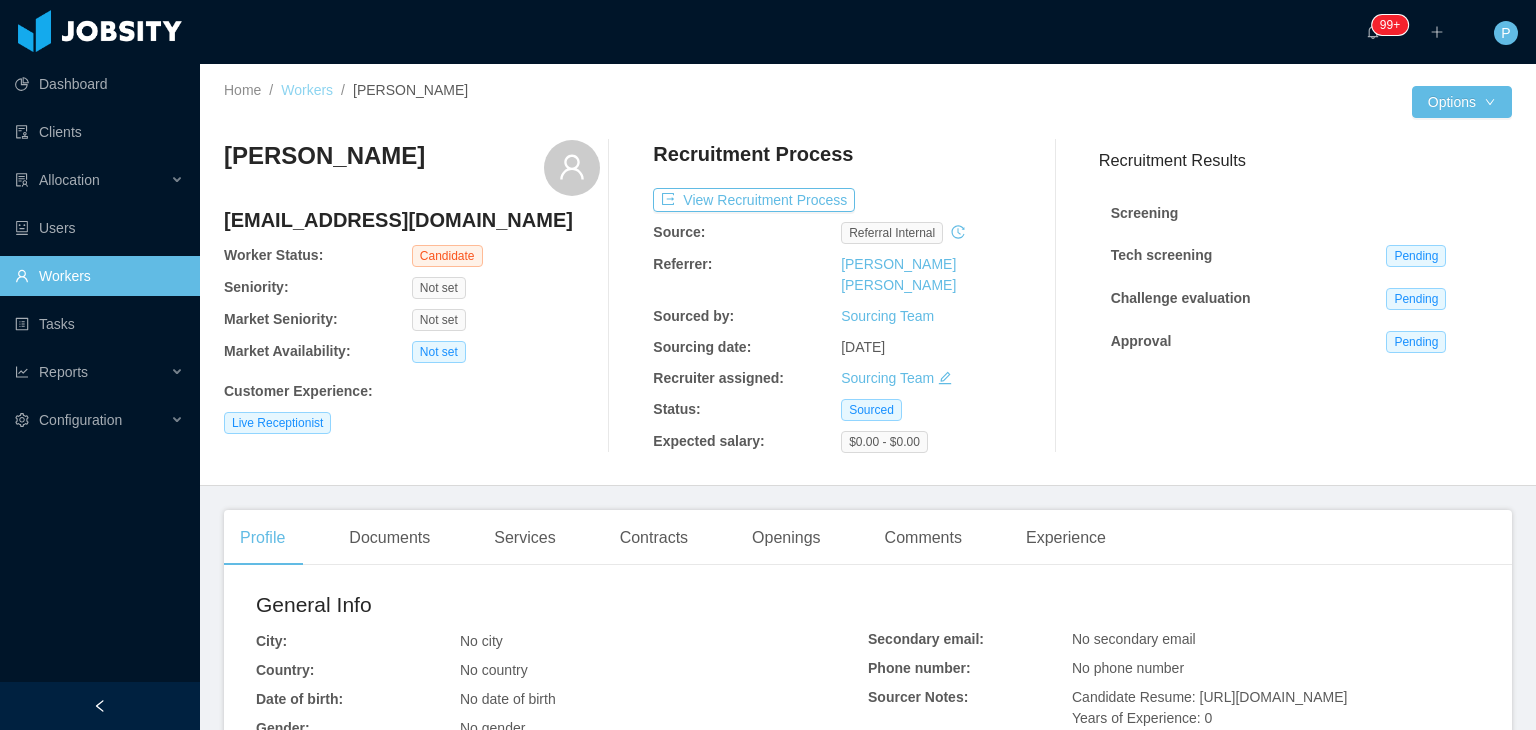click on "Workers" at bounding box center [307, 90] 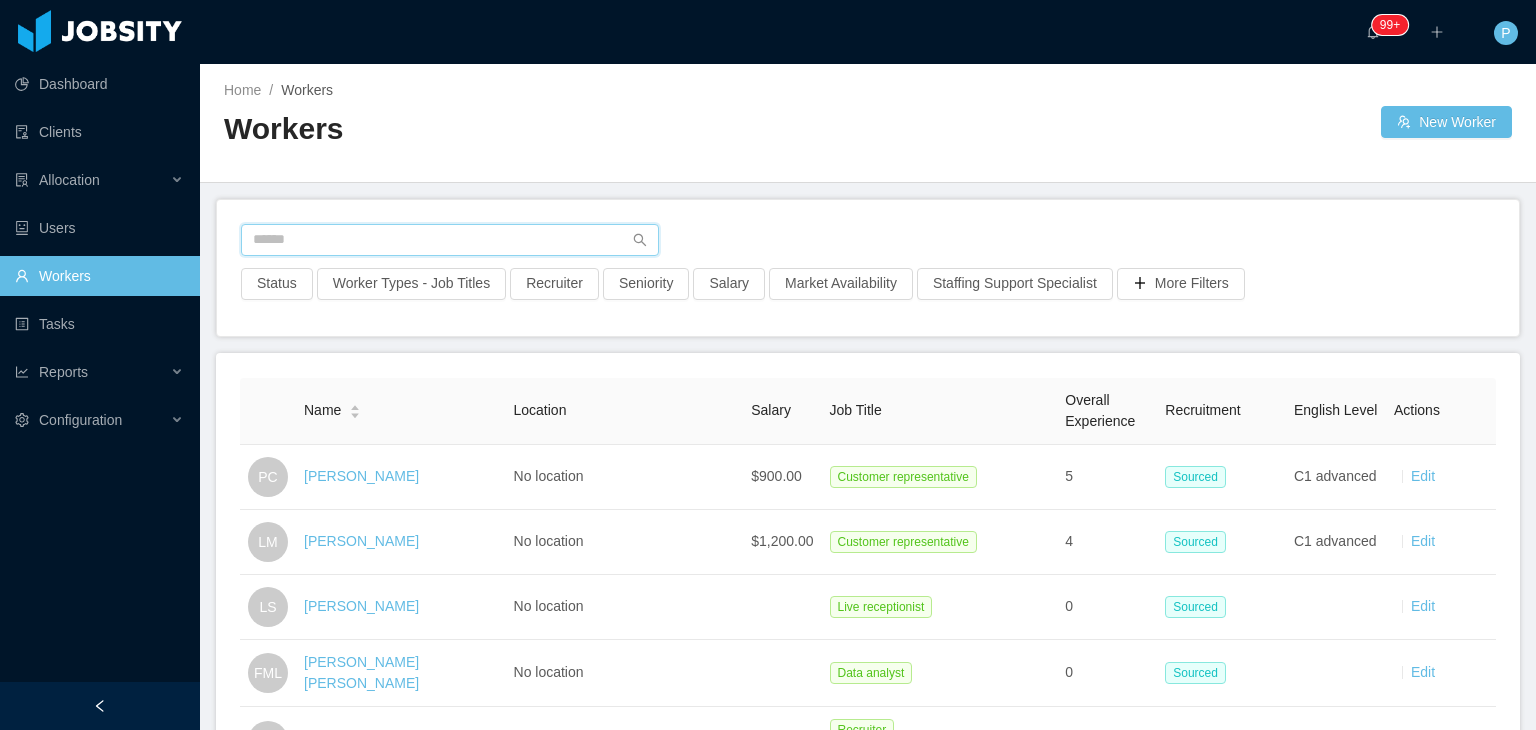 click at bounding box center (450, 240) 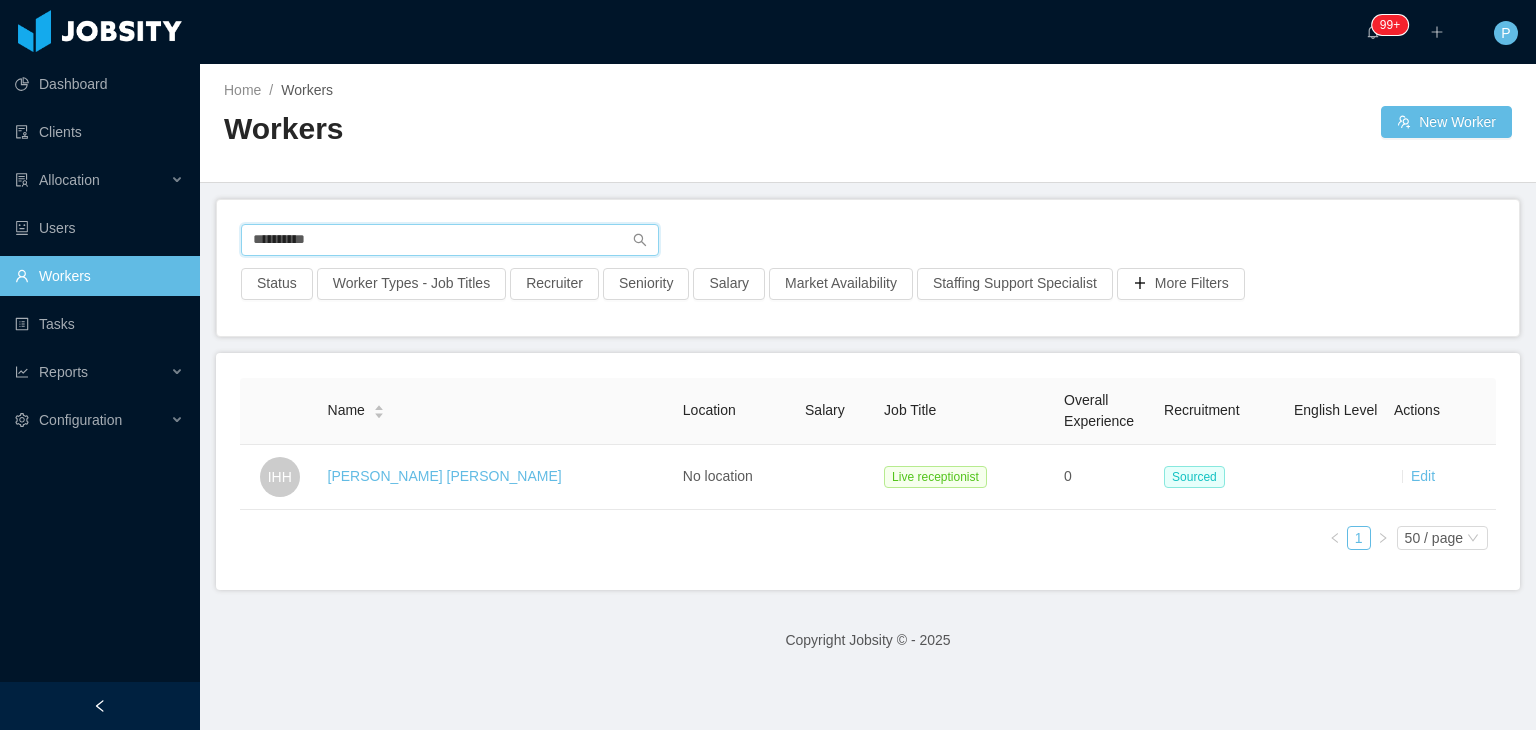 drag, startPoint x: 479, startPoint y: 243, endPoint x: 225, endPoint y: 234, distance: 254.1594 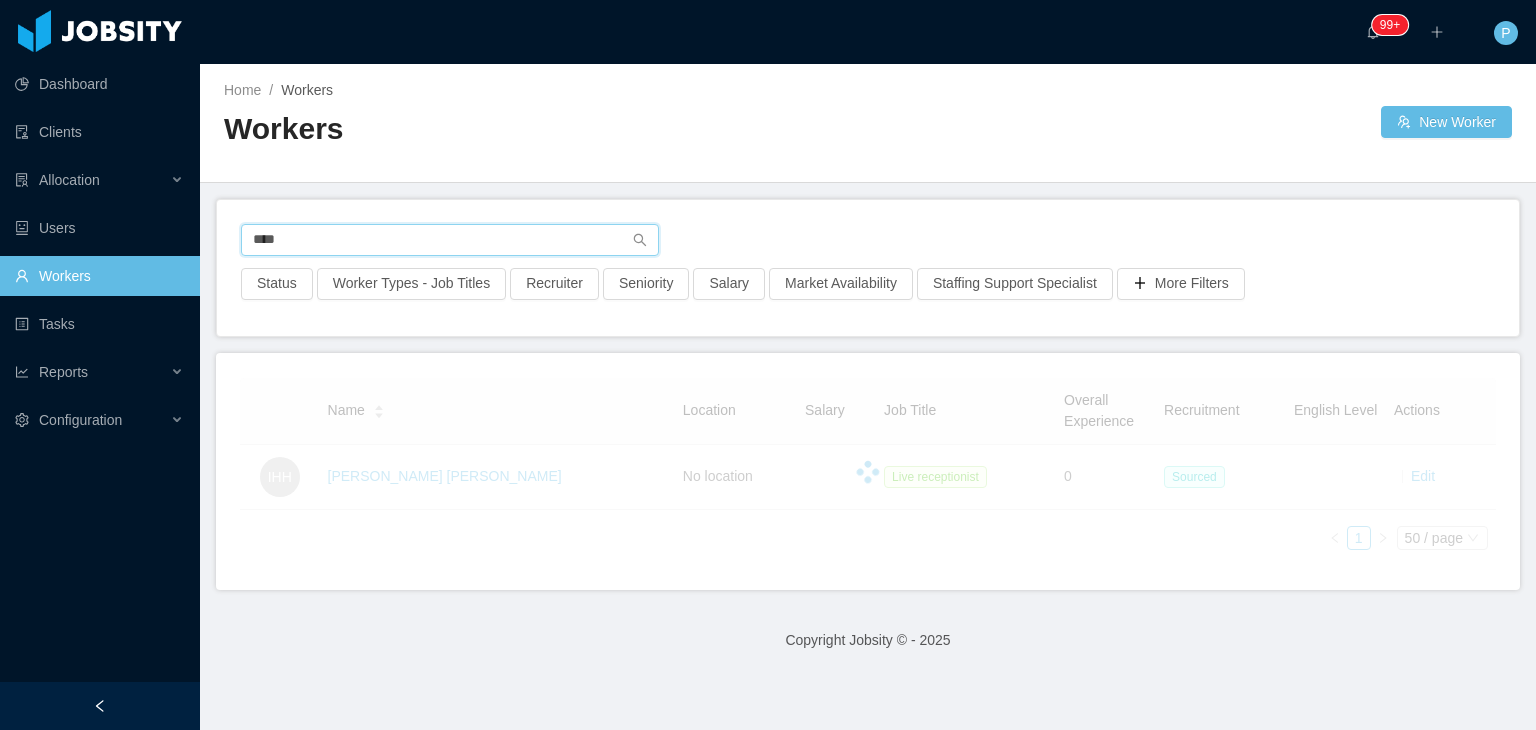 type on "****" 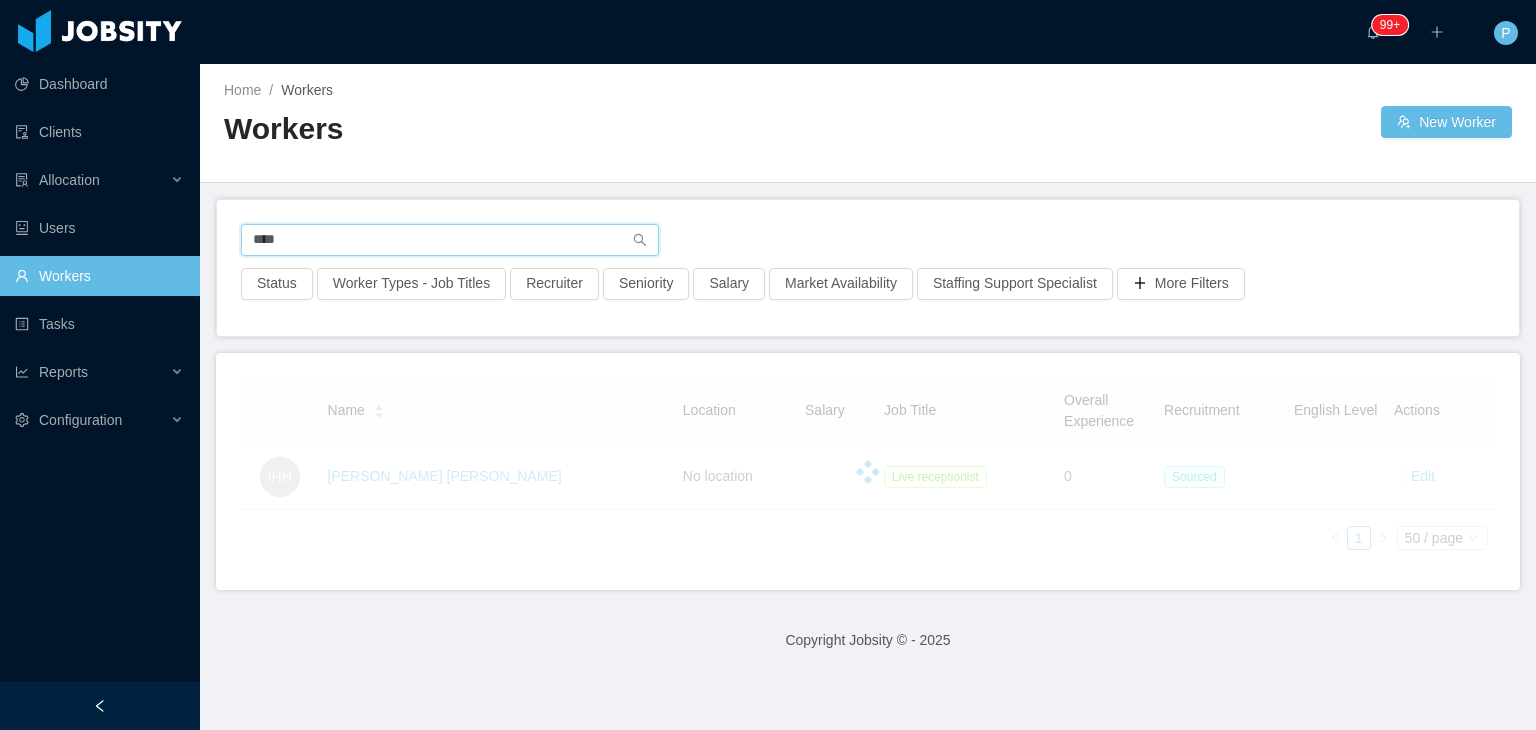 drag, startPoint x: 538, startPoint y: 237, endPoint x: 240, endPoint y: 238, distance: 298.00168 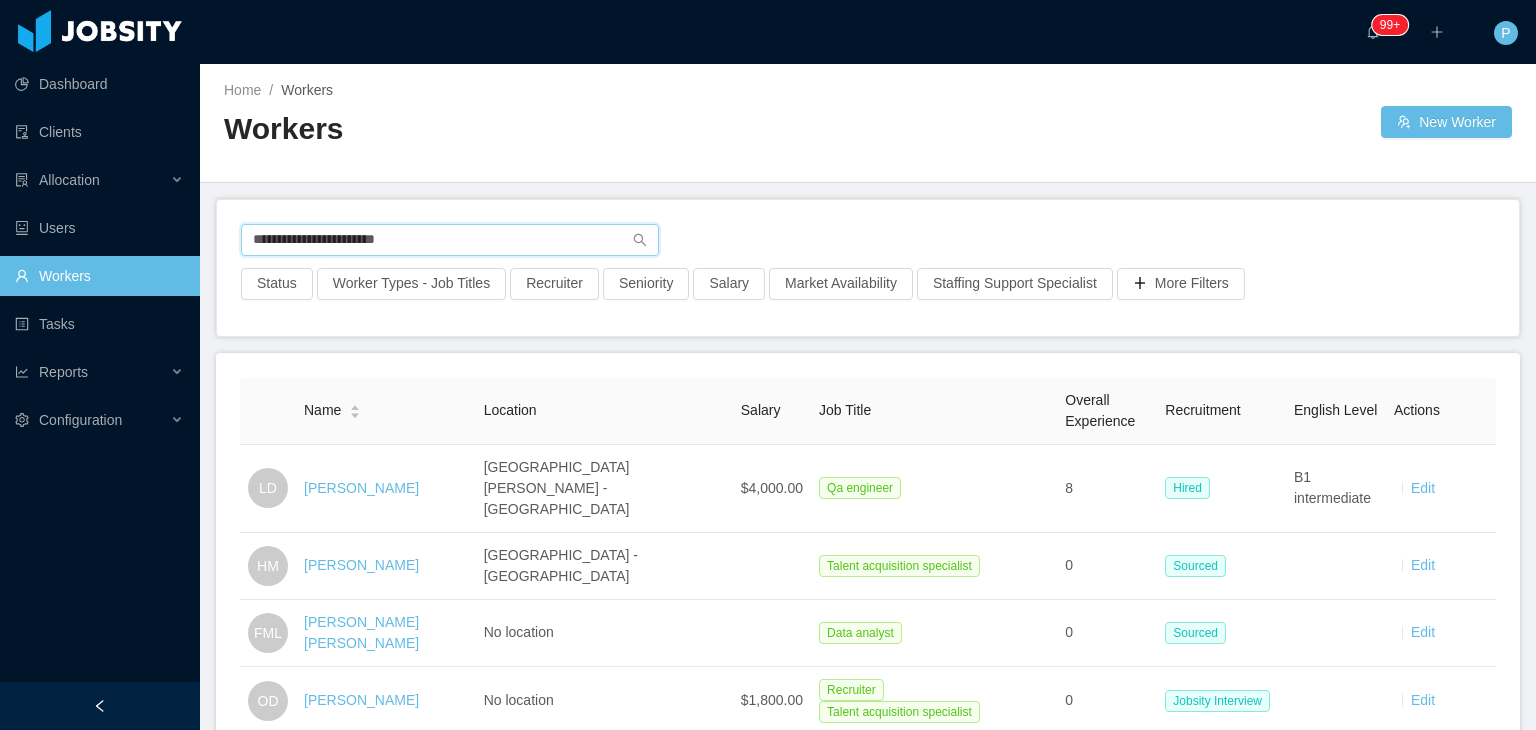 type on "**********" 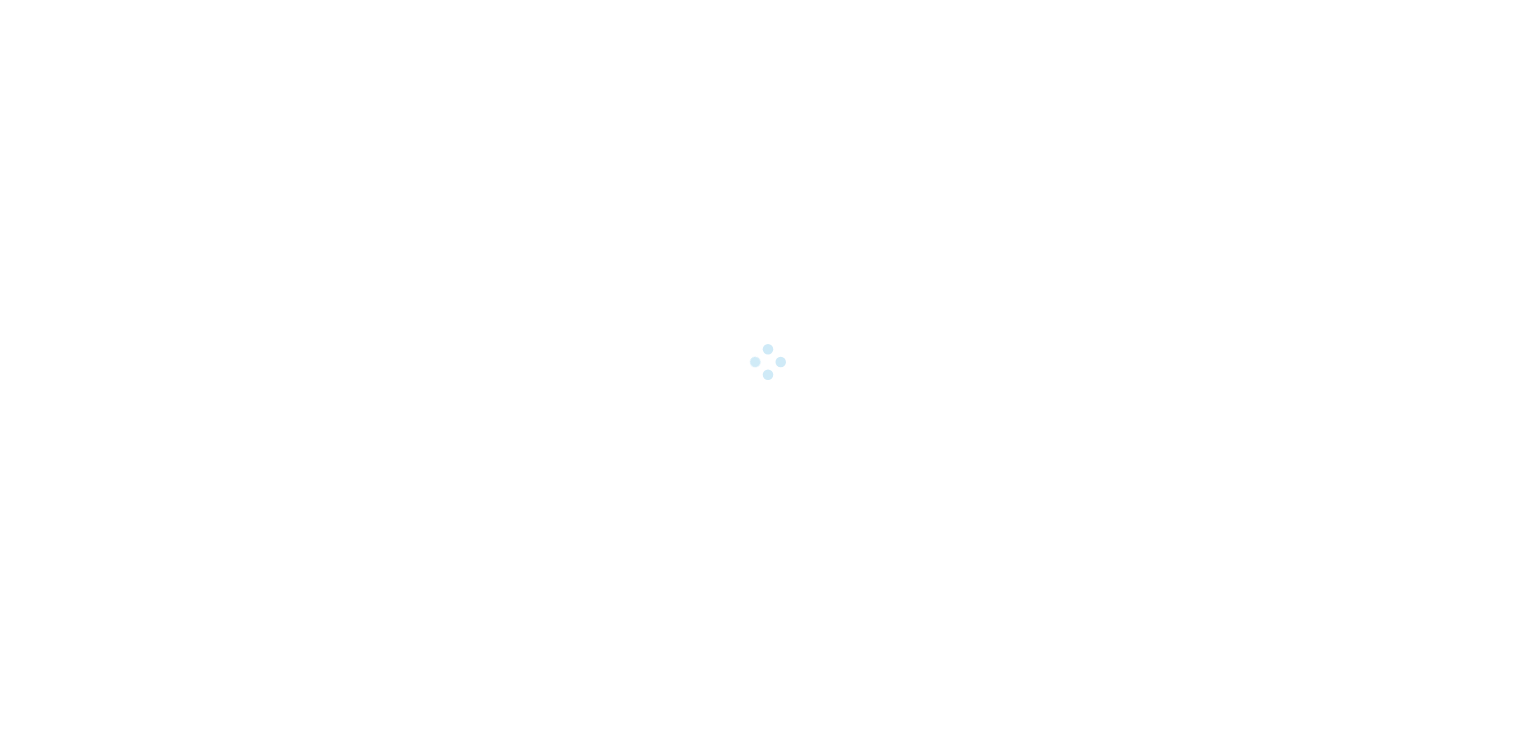 scroll, scrollTop: 0, scrollLeft: 0, axis: both 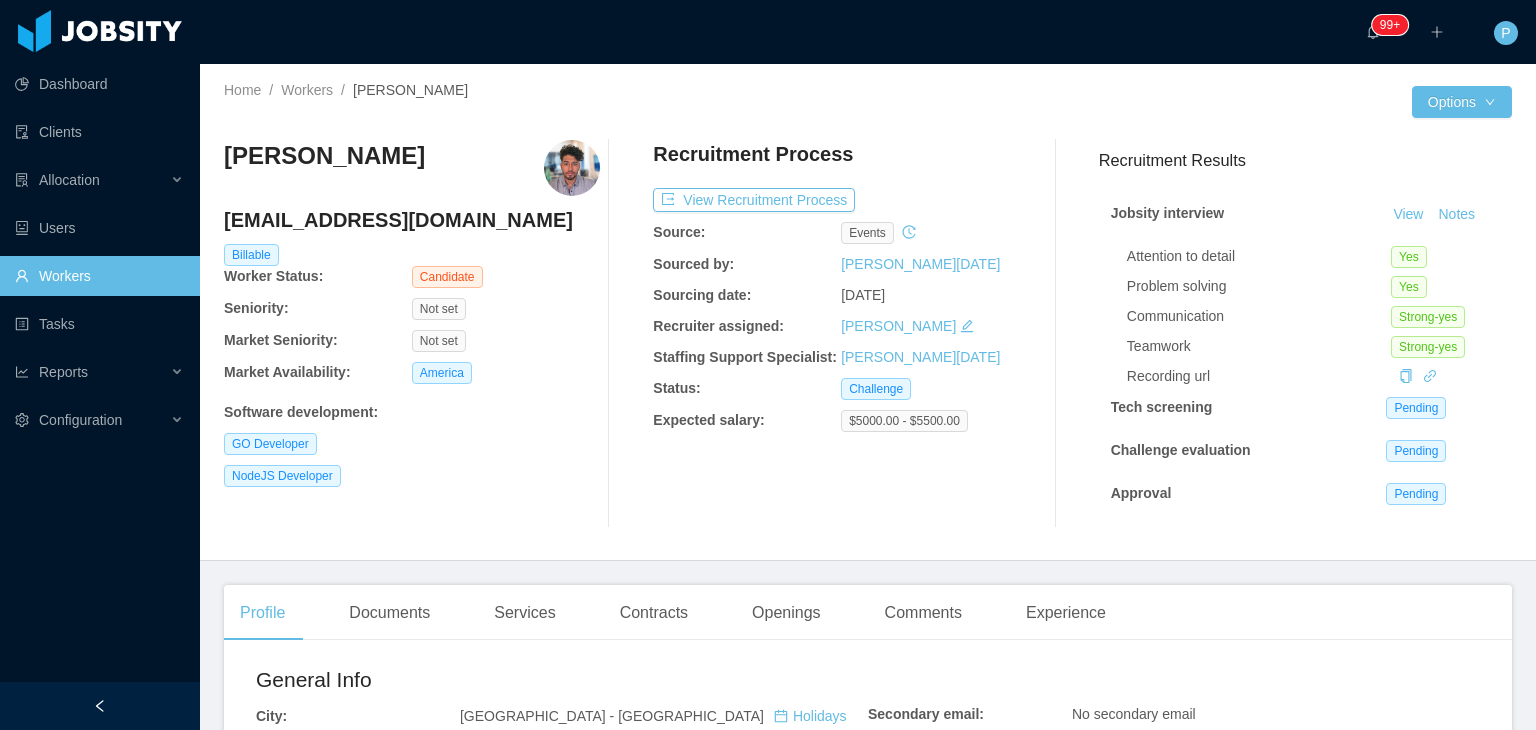 click at bounding box center (1140, 102) 